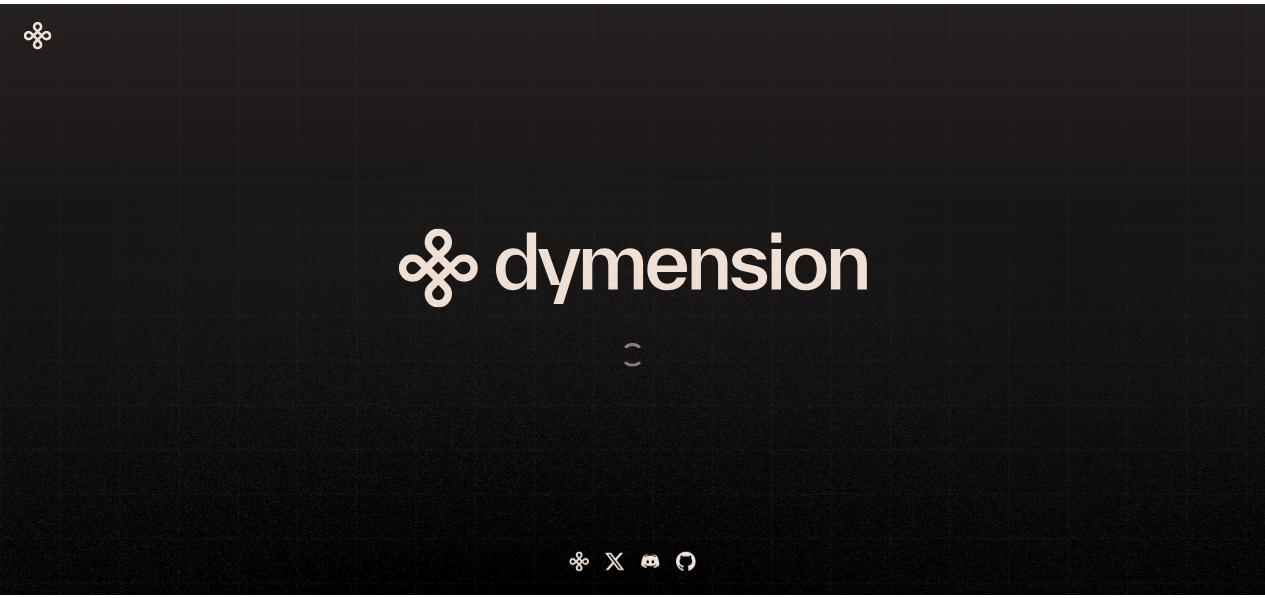 scroll, scrollTop: 0, scrollLeft: 0, axis: both 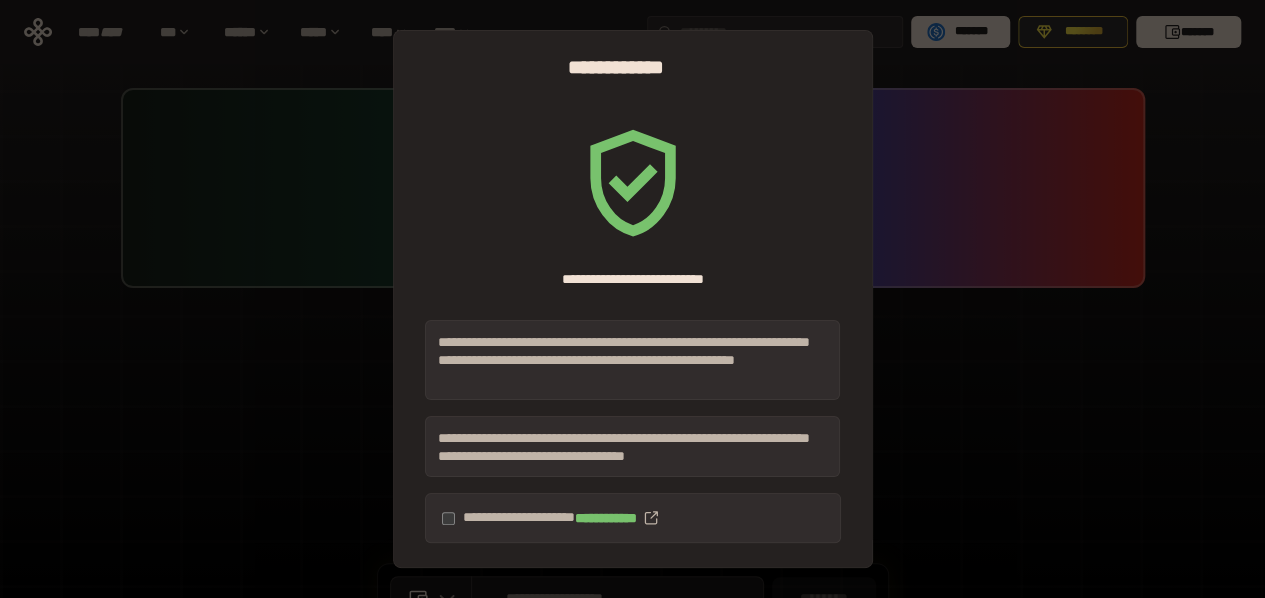 click on "**********" at bounding box center (633, 518) 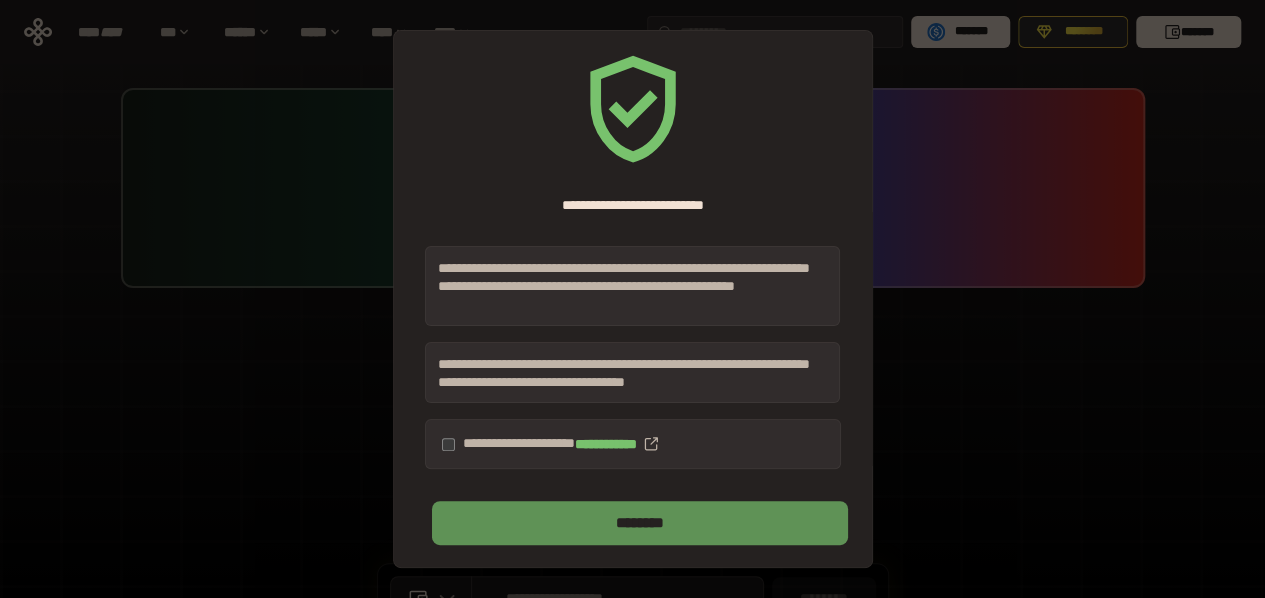 click on "********" at bounding box center [639, 523] 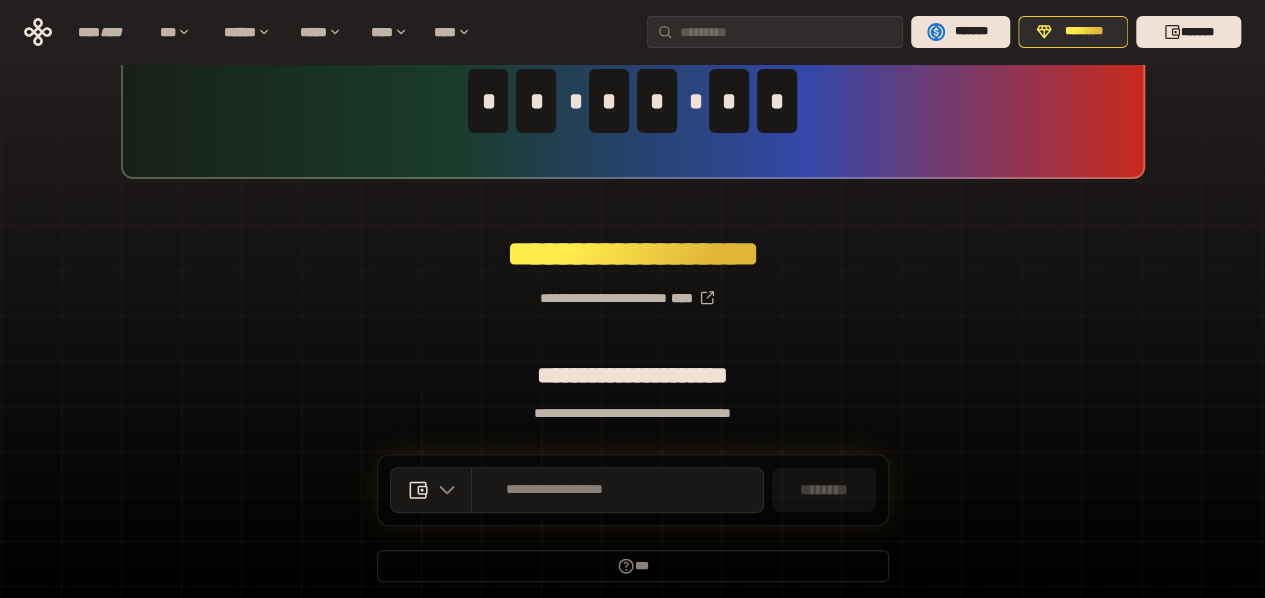 scroll, scrollTop: 110, scrollLeft: 0, axis: vertical 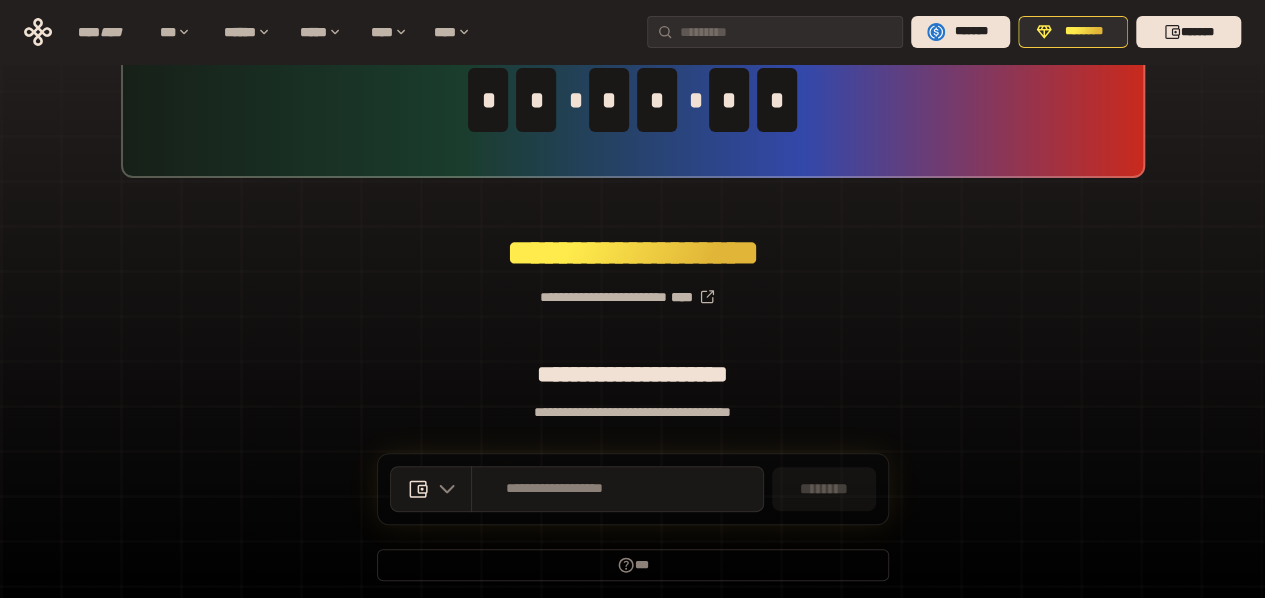 click on "**********" at bounding box center (632, 289) 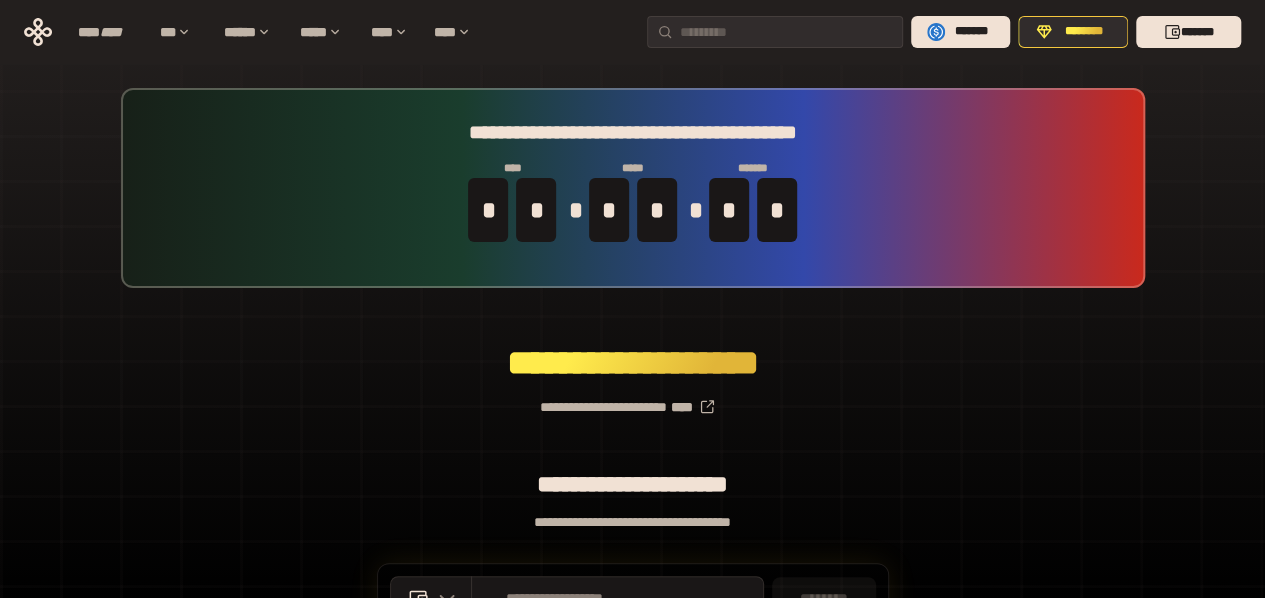 scroll, scrollTop: 184, scrollLeft: 0, axis: vertical 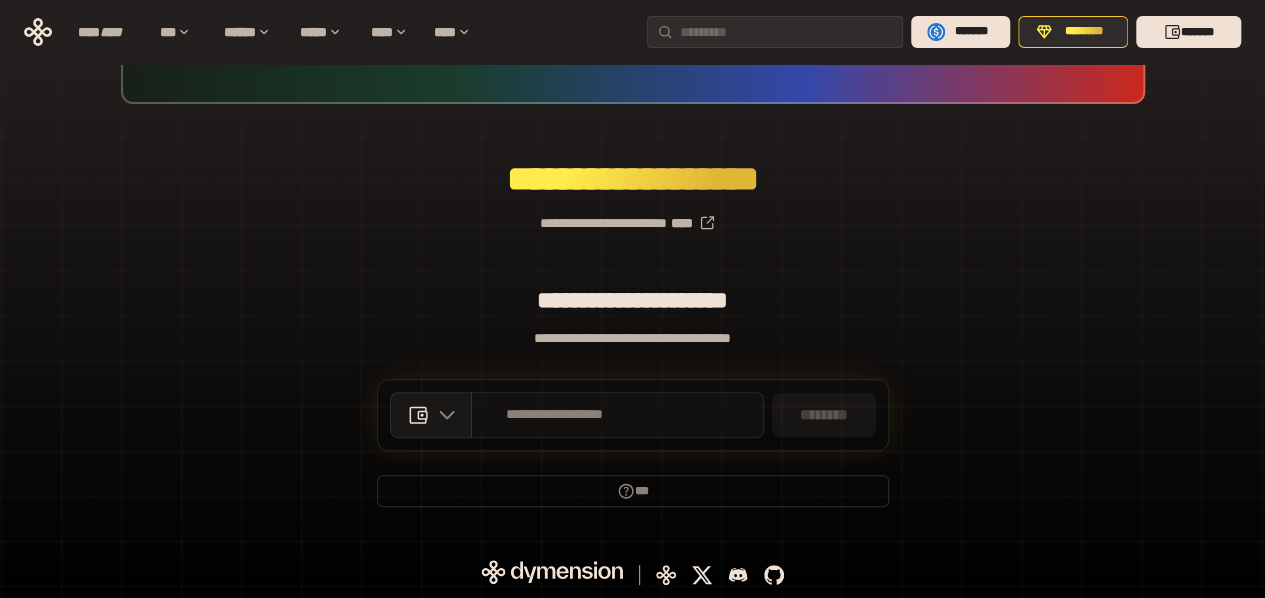 click on "**********" at bounding box center (617, 415) 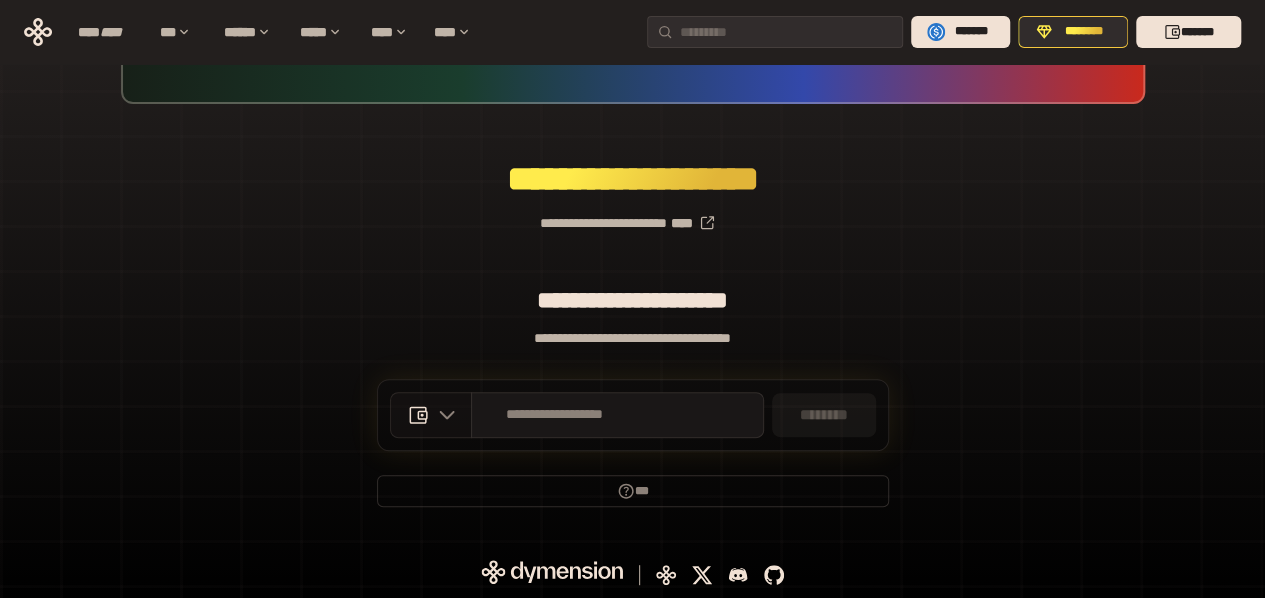 click 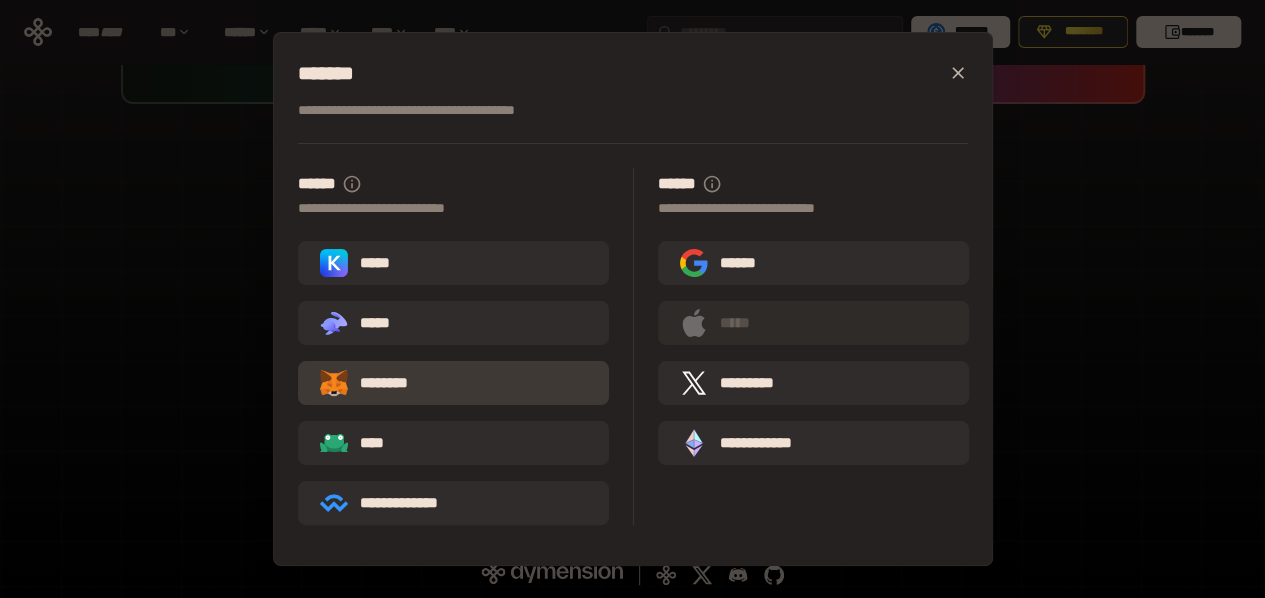 click on "********" at bounding box center (453, 383) 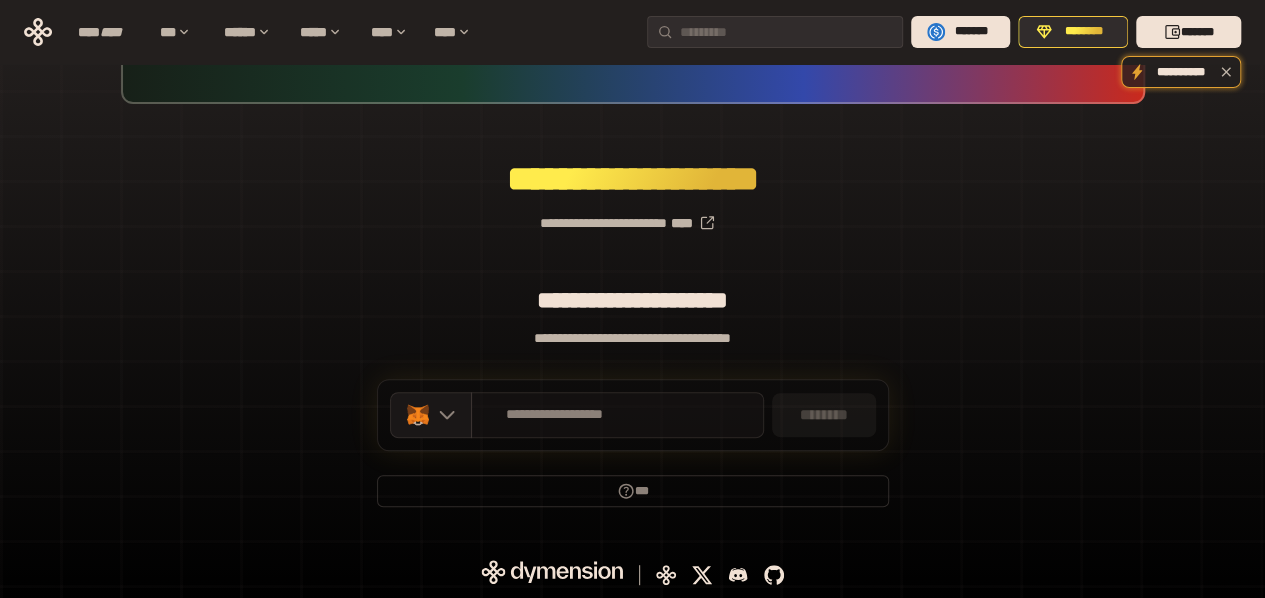 click on "**********" at bounding box center (617, 415) 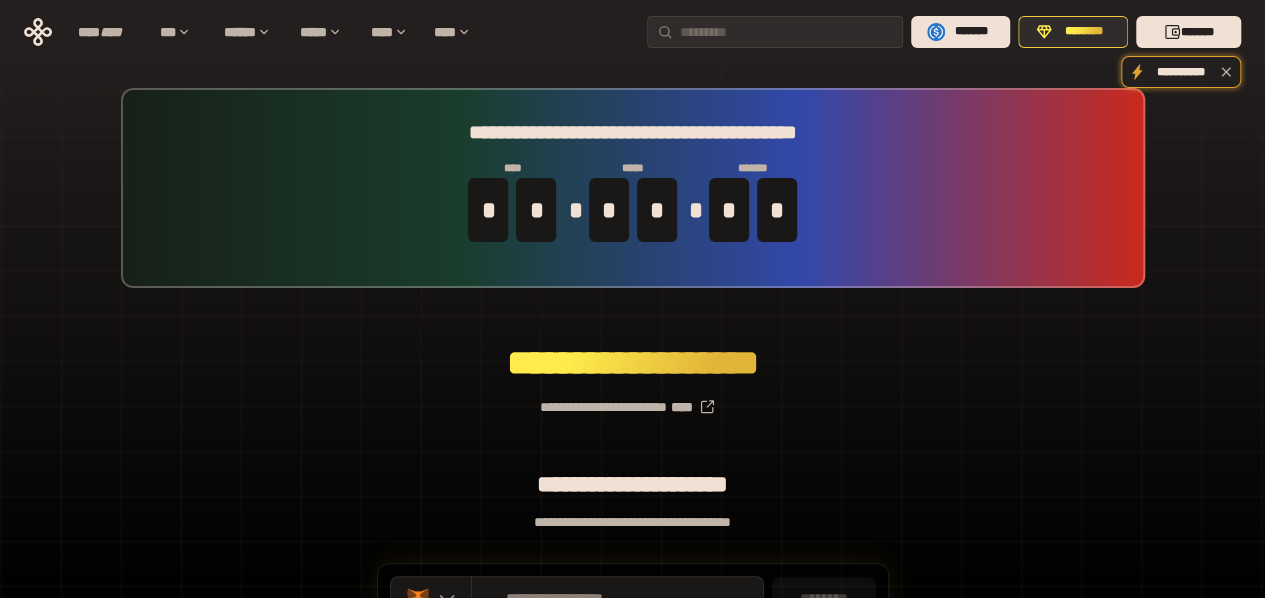 scroll, scrollTop: 184, scrollLeft: 0, axis: vertical 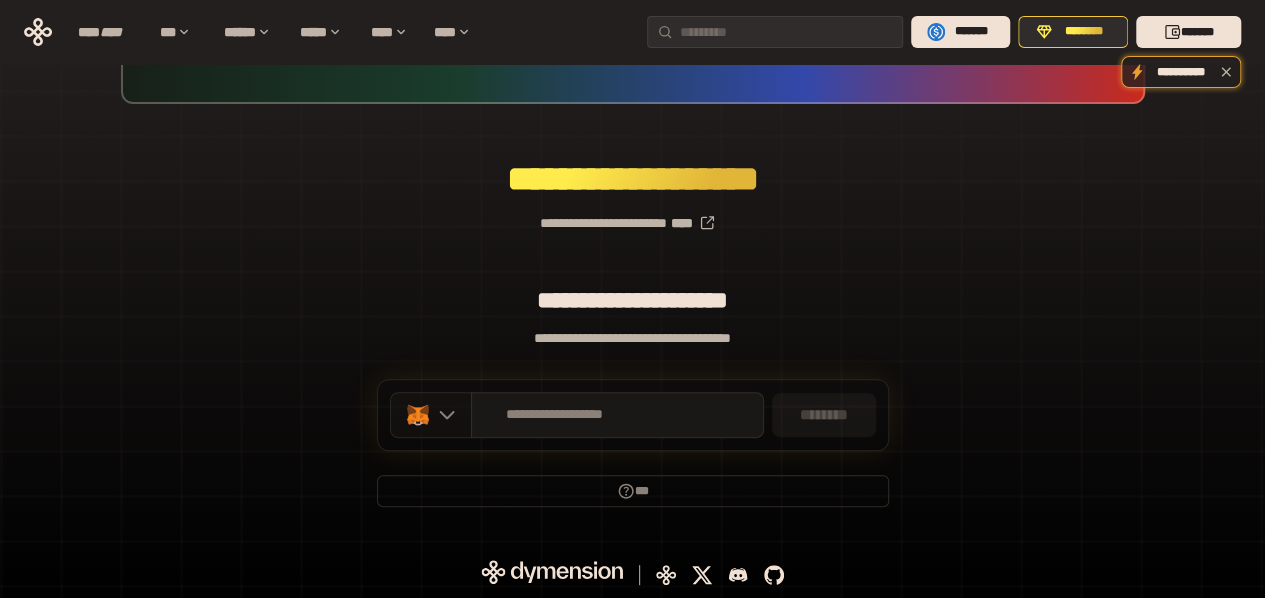 click 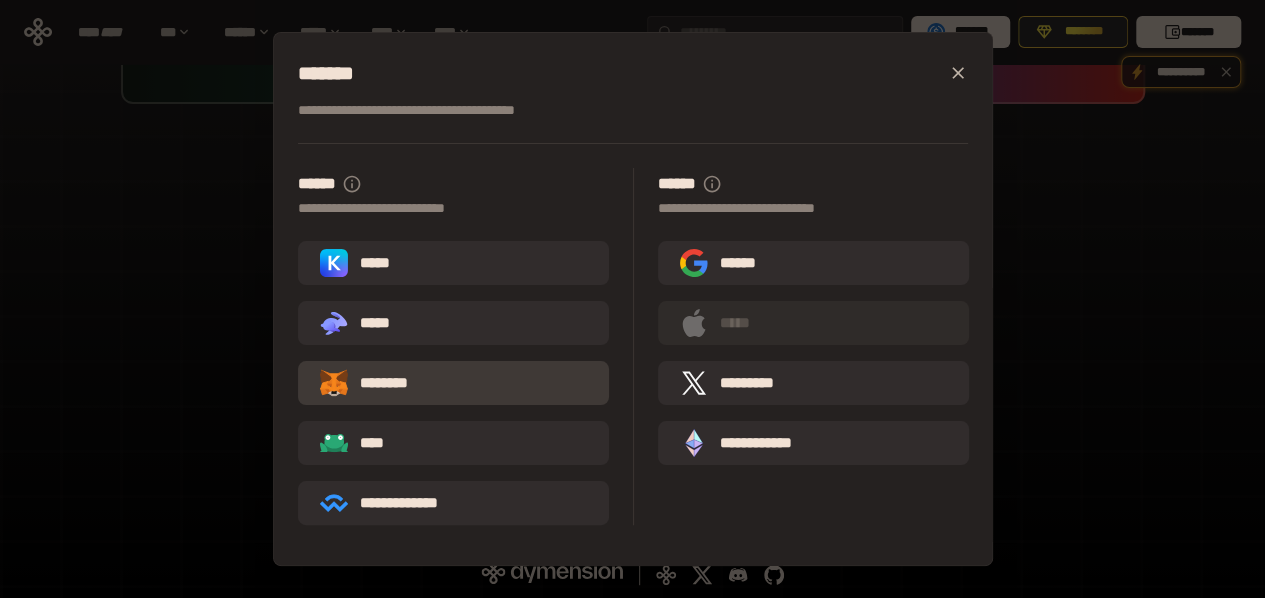 click on "********" at bounding box center (453, 383) 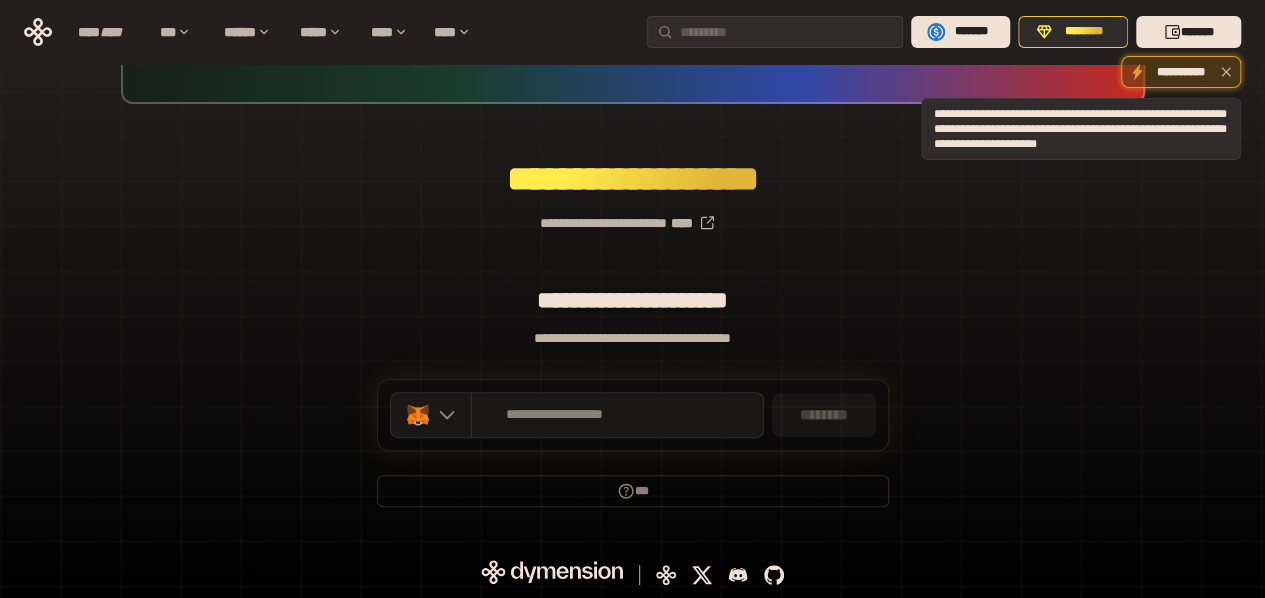 click on "**********" at bounding box center (1181, 75) 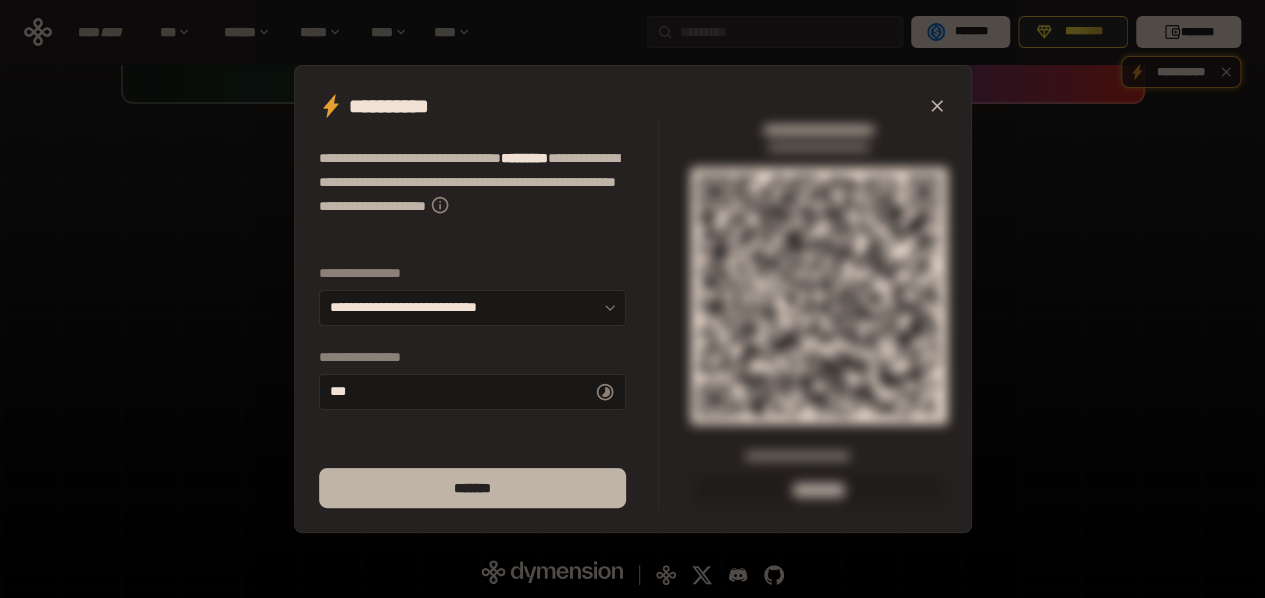 click on "*******" at bounding box center [472, 488] 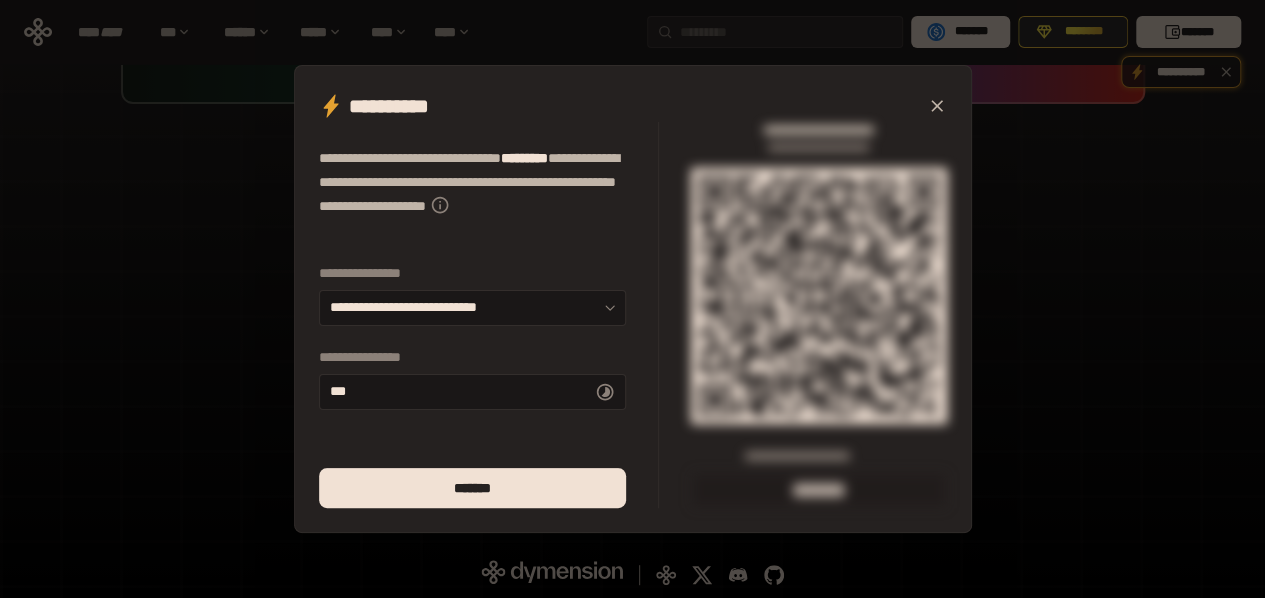 click 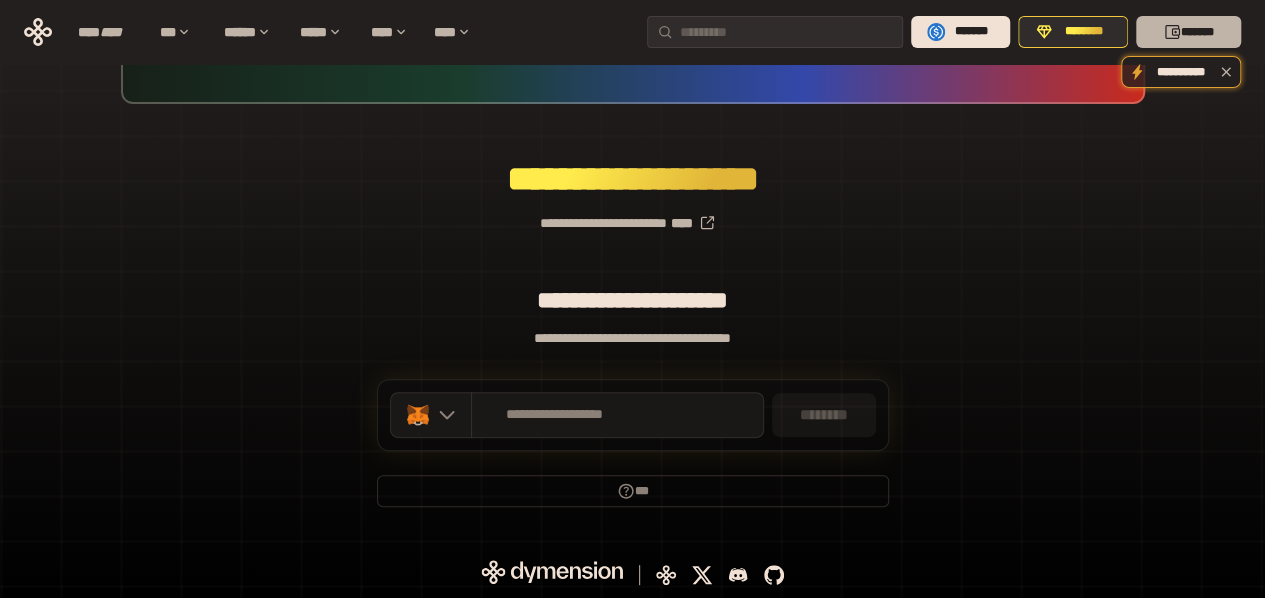 click on "*******" at bounding box center [1188, 32] 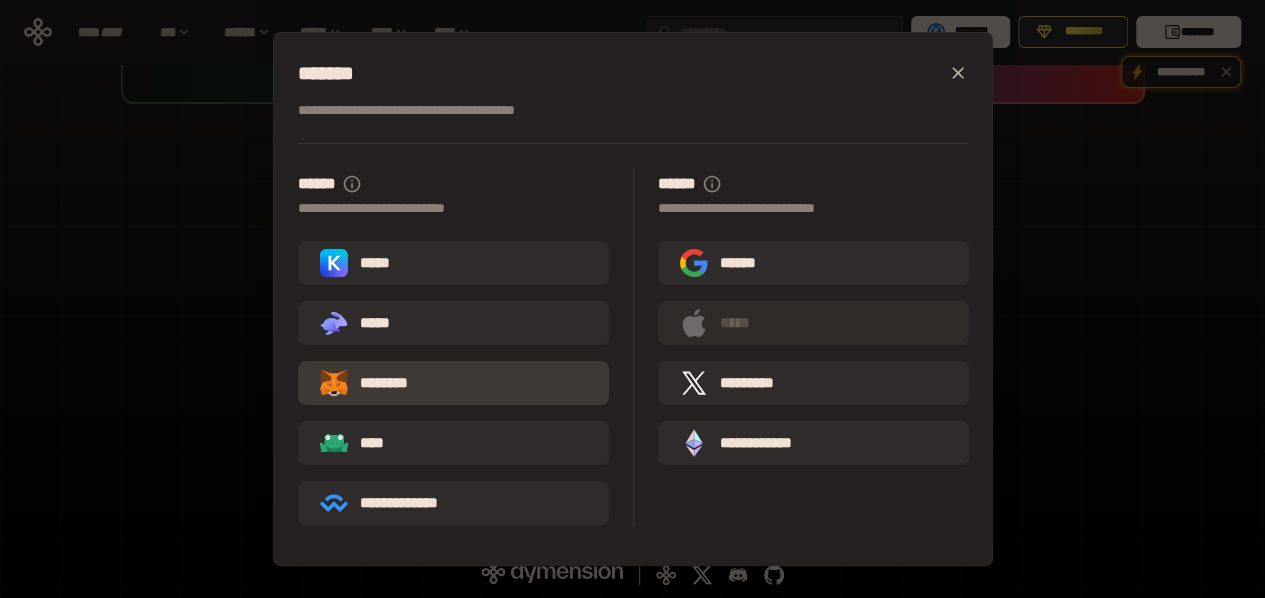 click on "********" at bounding box center [453, 383] 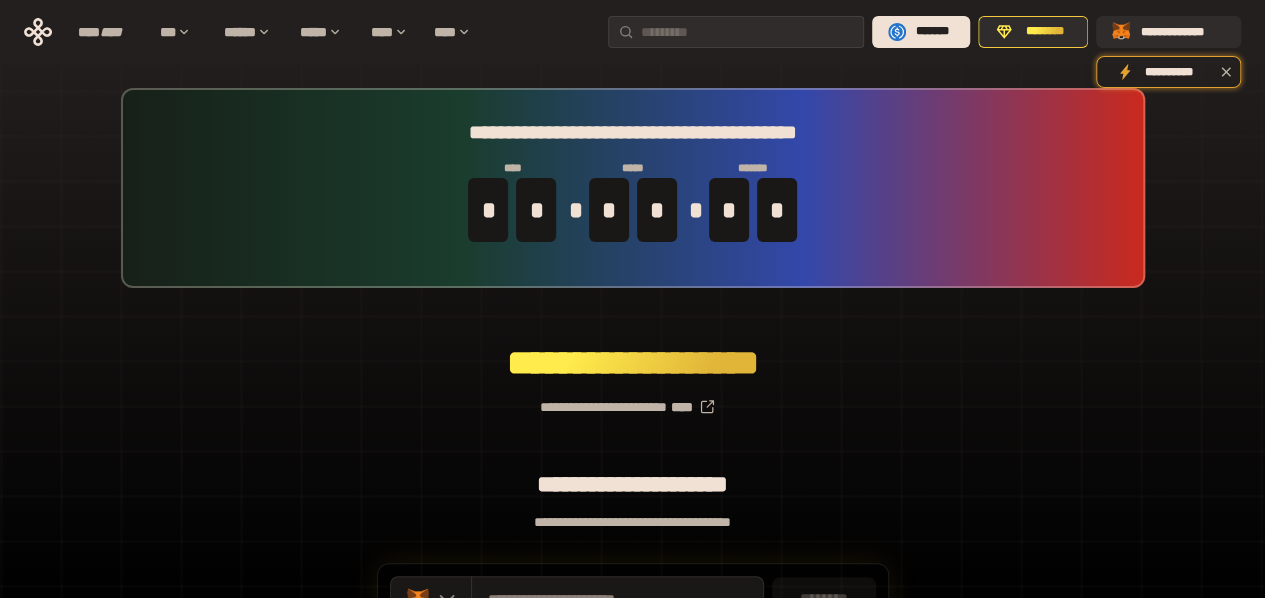 scroll, scrollTop: 184, scrollLeft: 0, axis: vertical 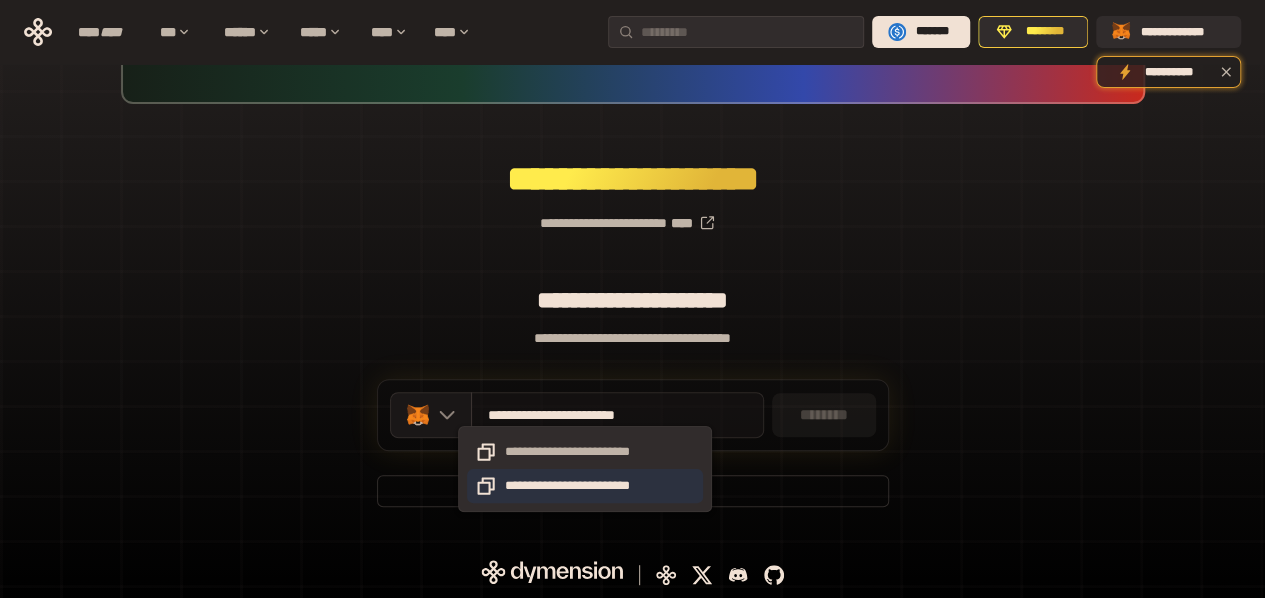 click on "**********" at bounding box center (585, 486) 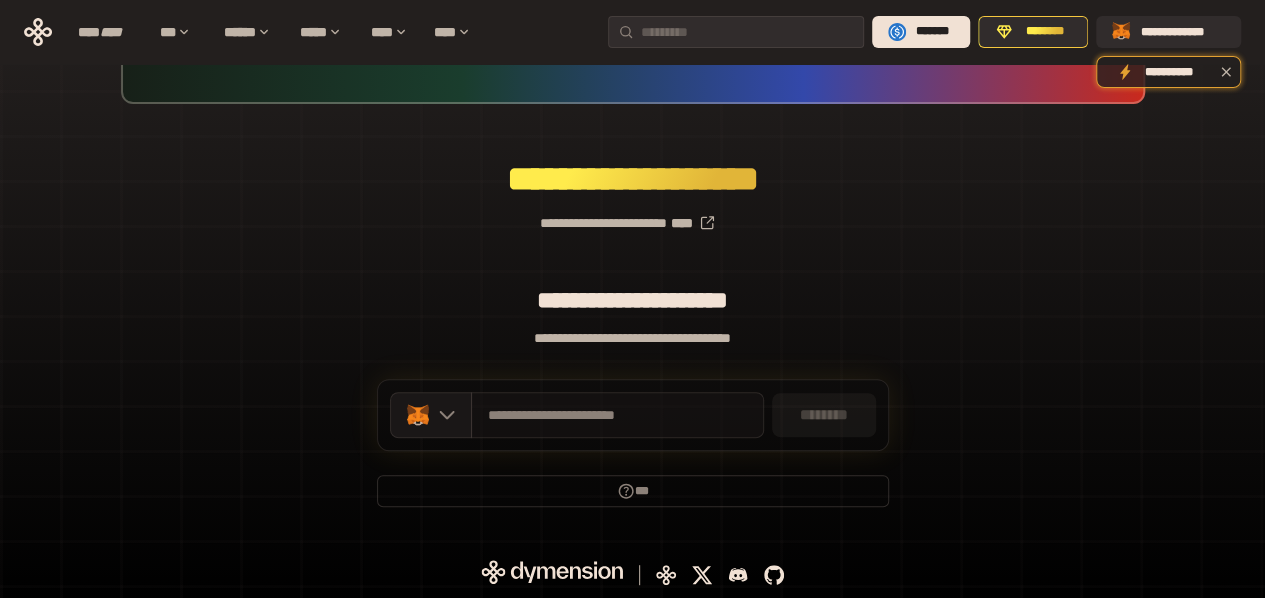 click on "********" at bounding box center [824, 415] 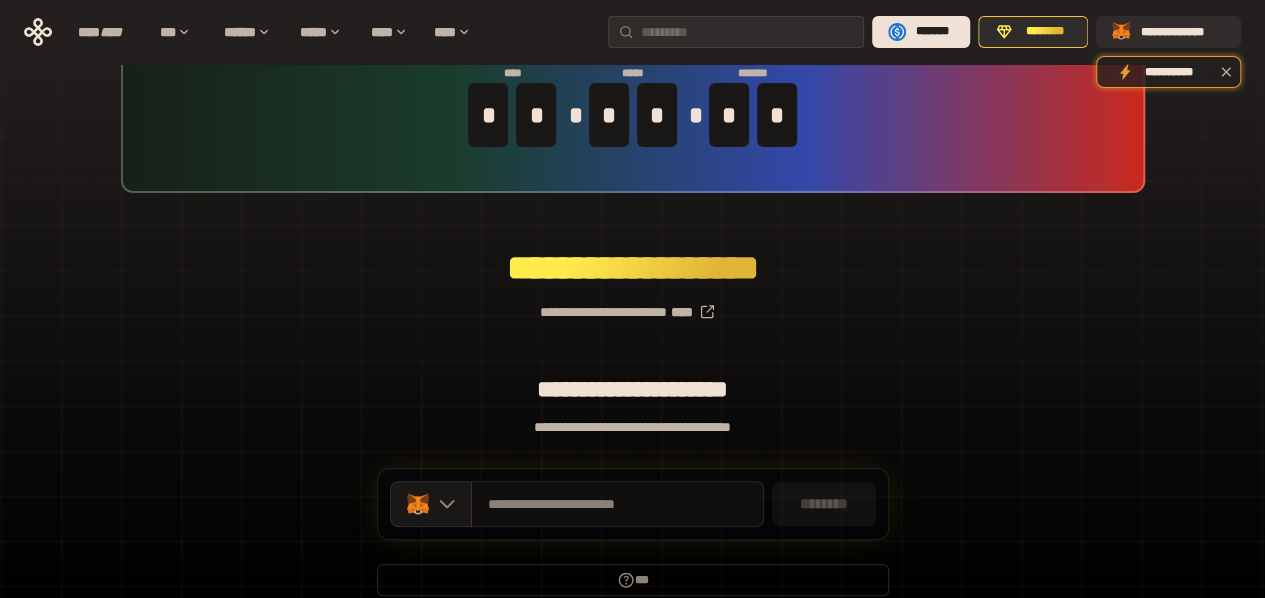scroll, scrollTop: 184, scrollLeft: 0, axis: vertical 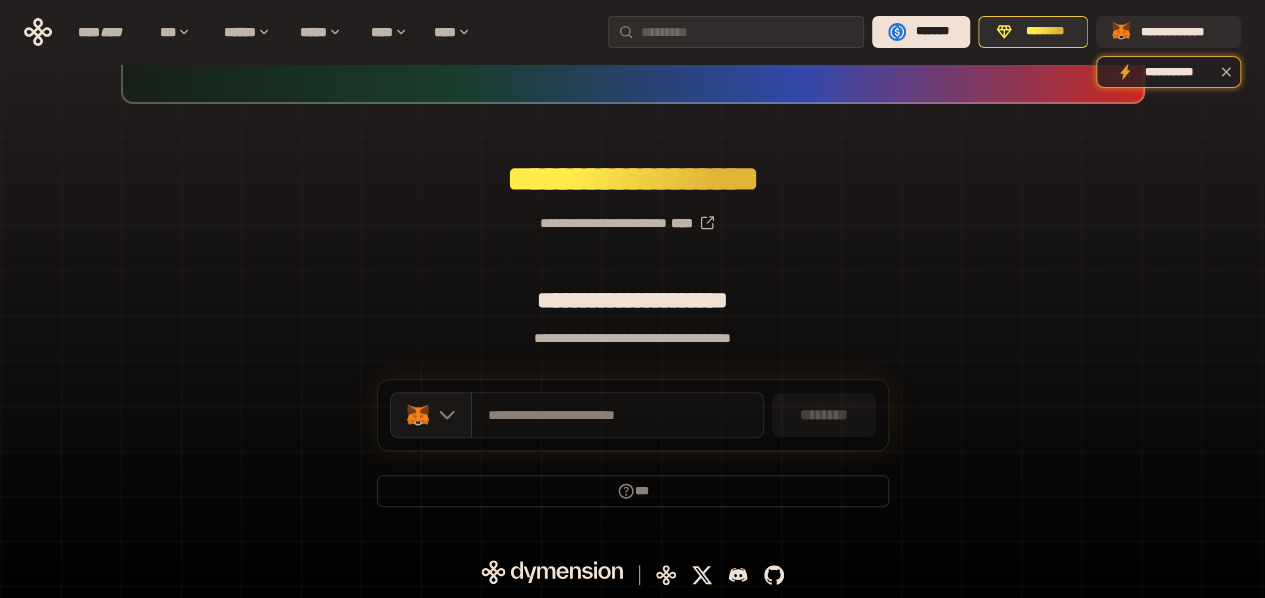 click on "********" at bounding box center (824, 415) 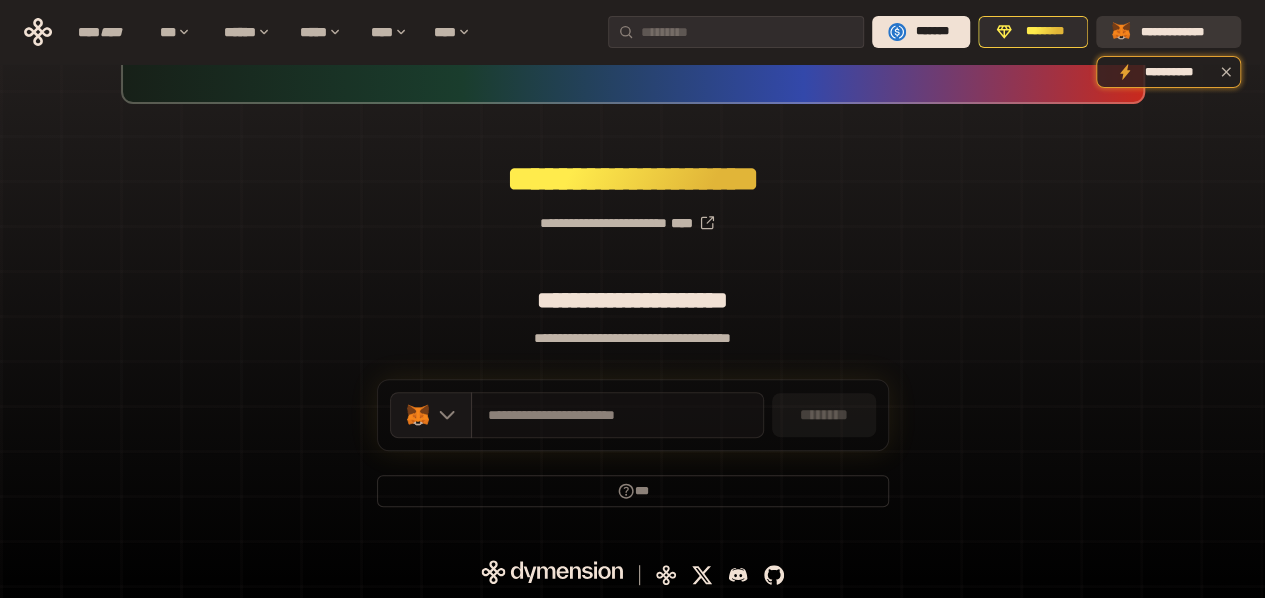 click 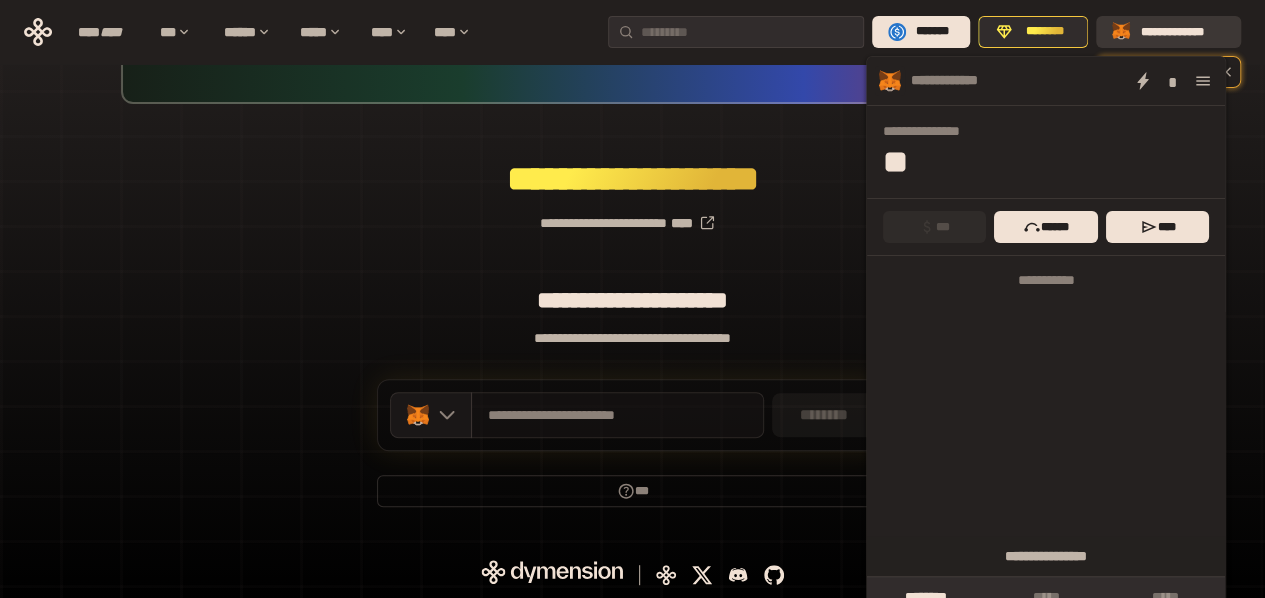 click 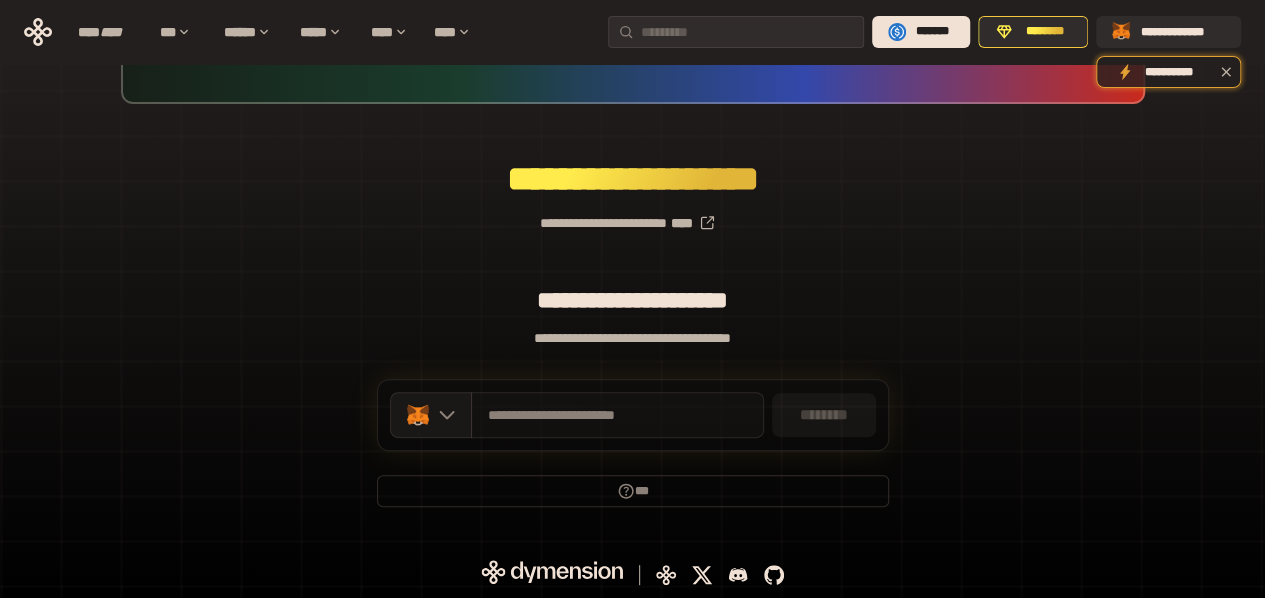 click on "**********" at bounding box center [632, 215] 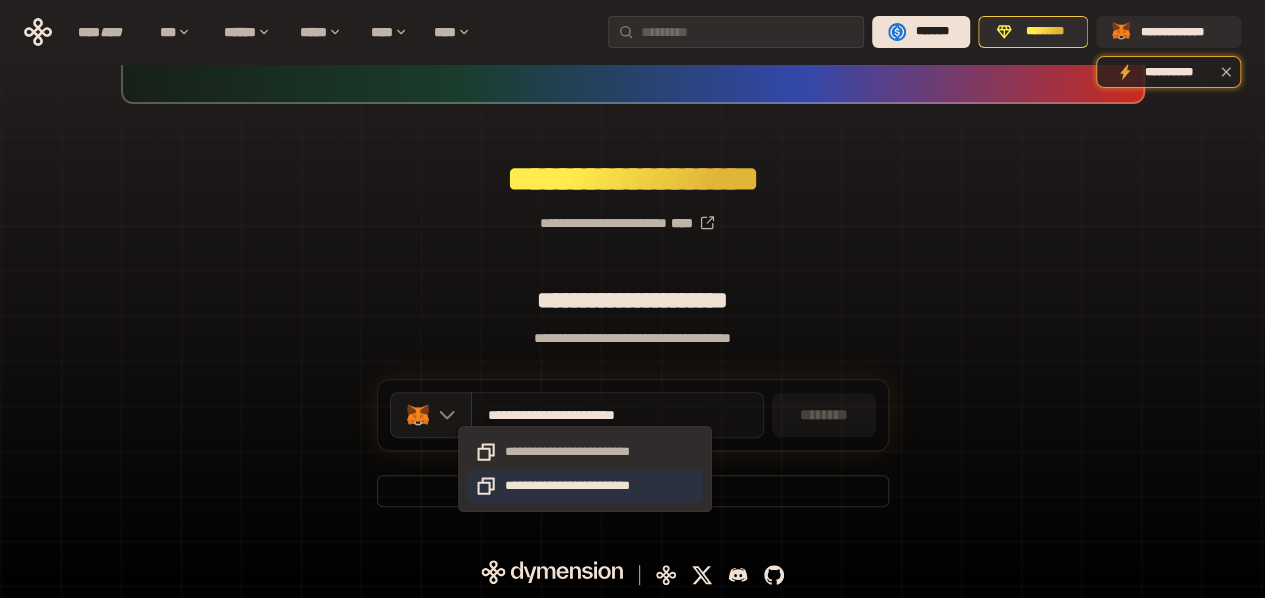click 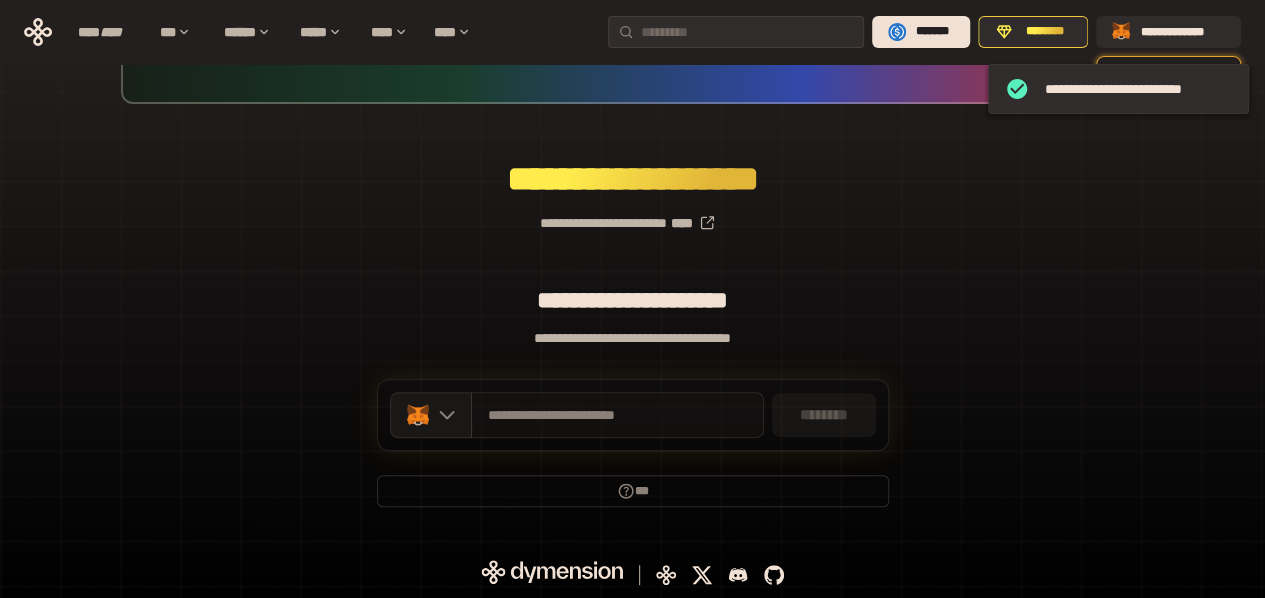 click on "**********" at bounding box center (617, 415) 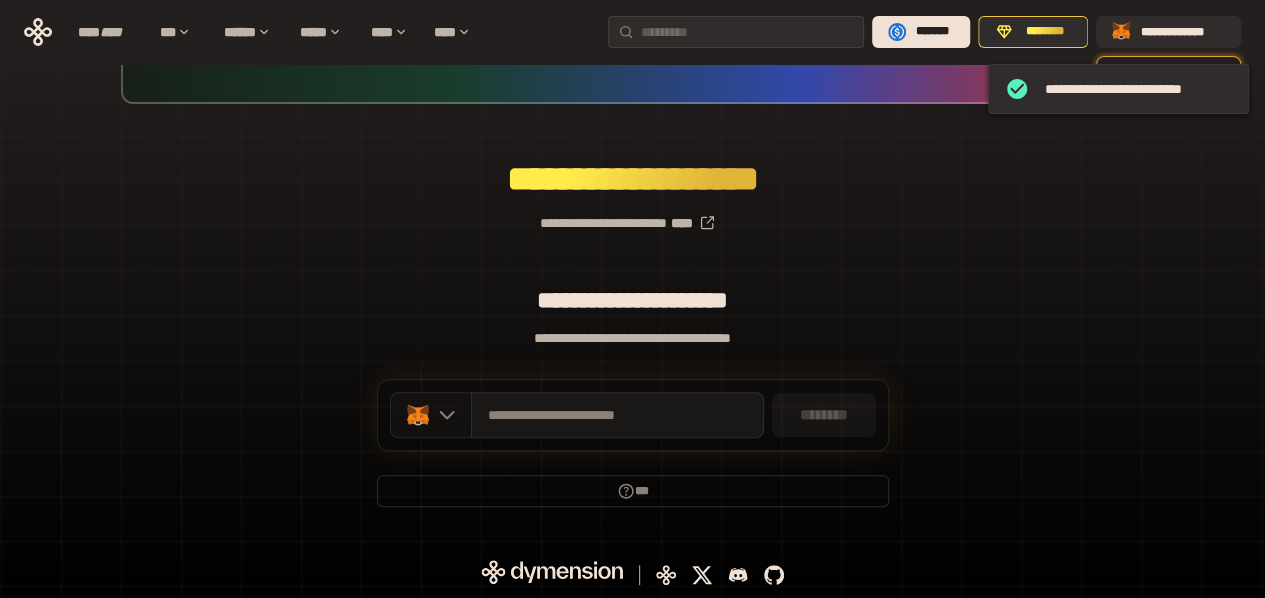click 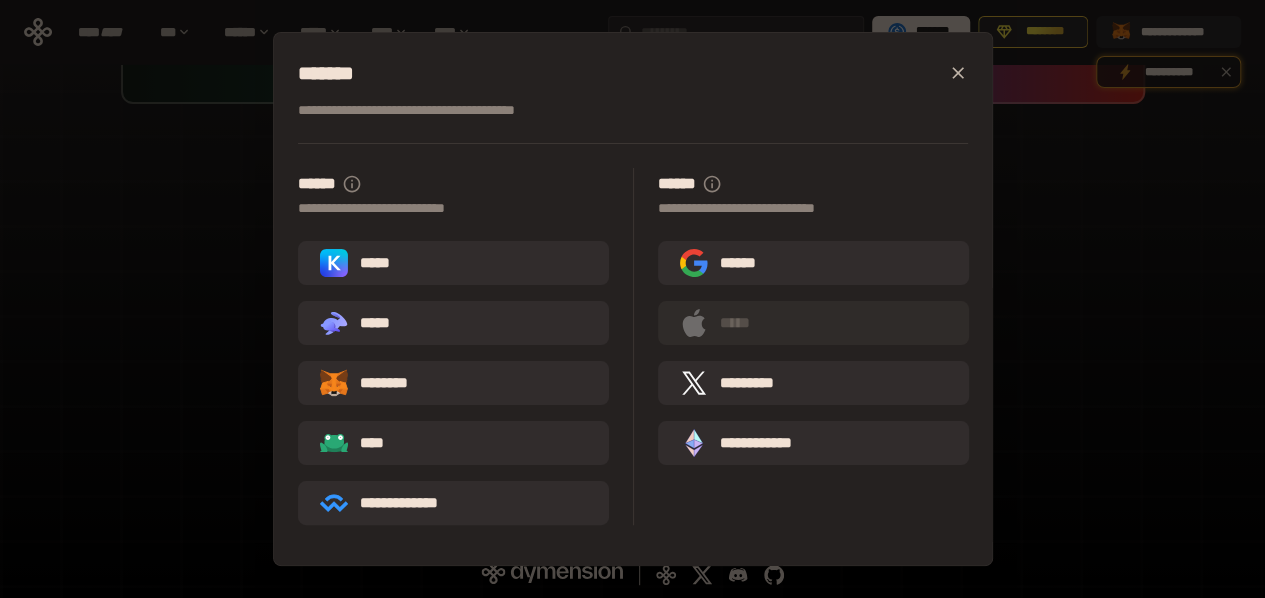 click on "**********" at bounding box center (632, 299) 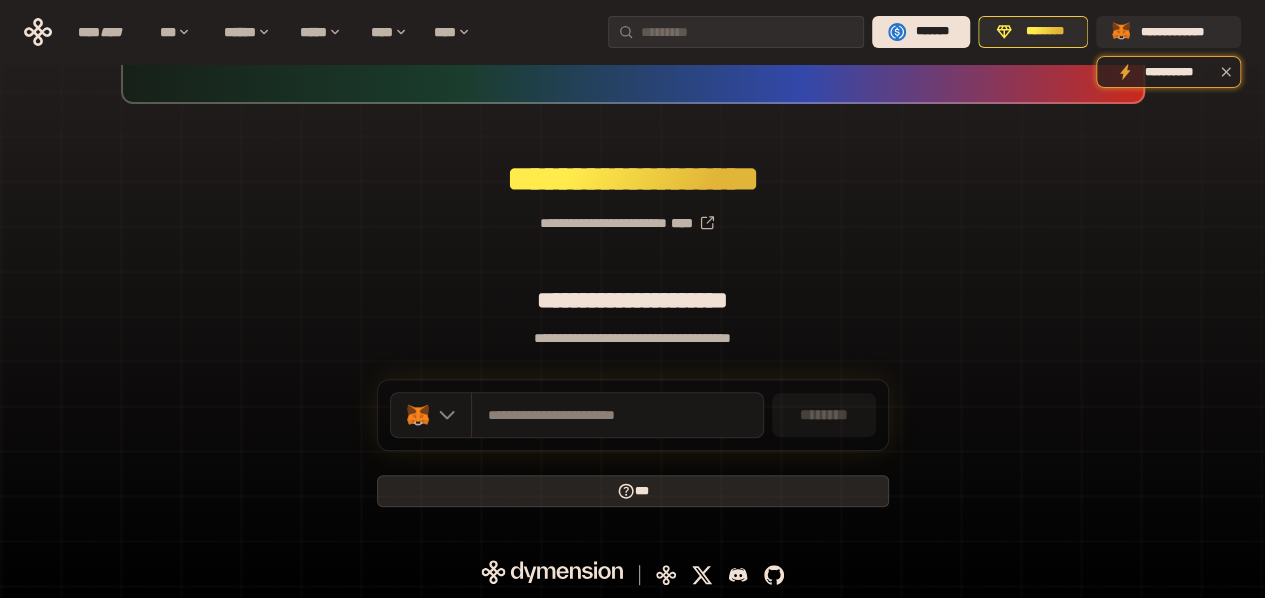 click on "***" at bounding box center (633, 491) 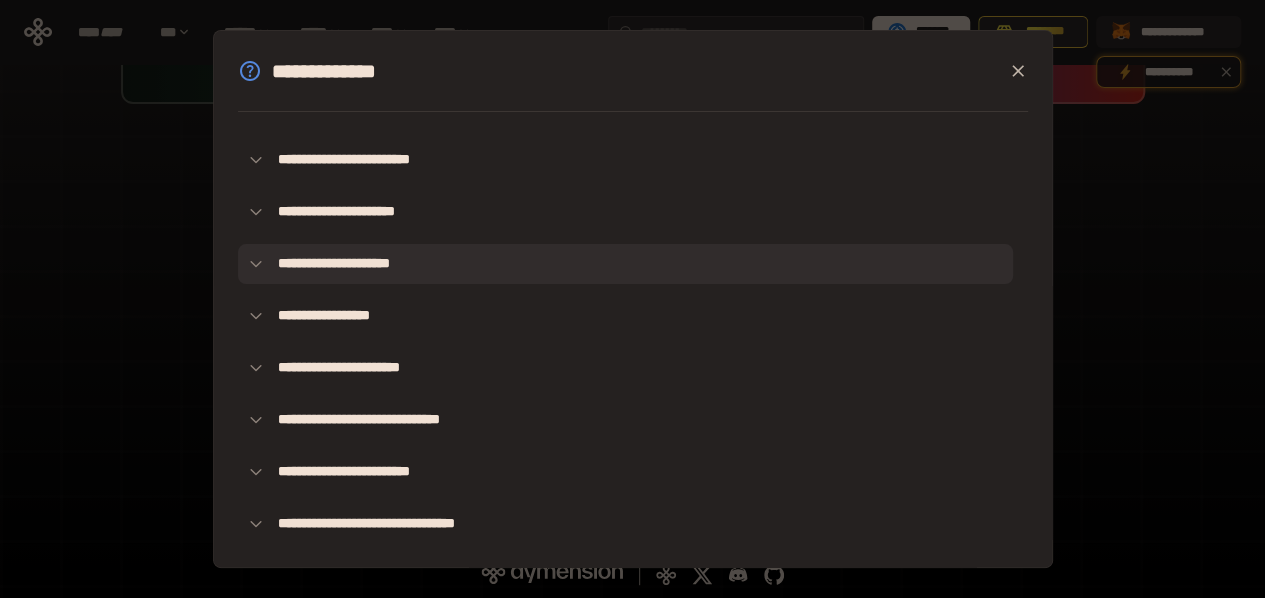 scroll, scrollTop: 0, scrollLeft: 0, axis: both 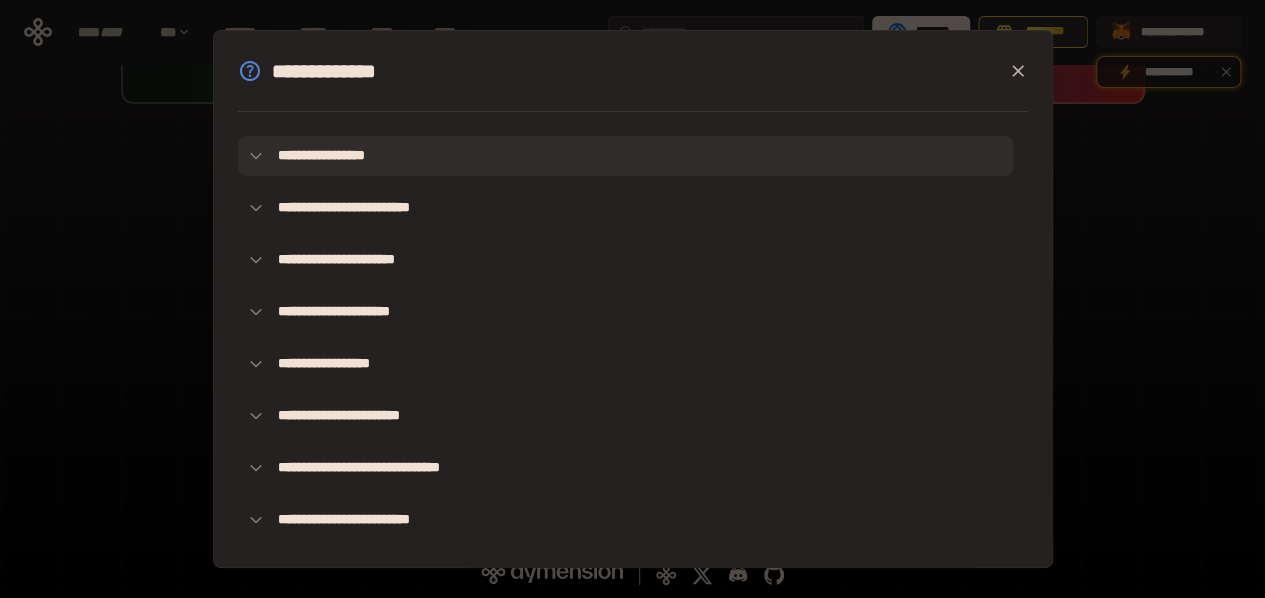 click on "**********" at bounding box center (625, 156) 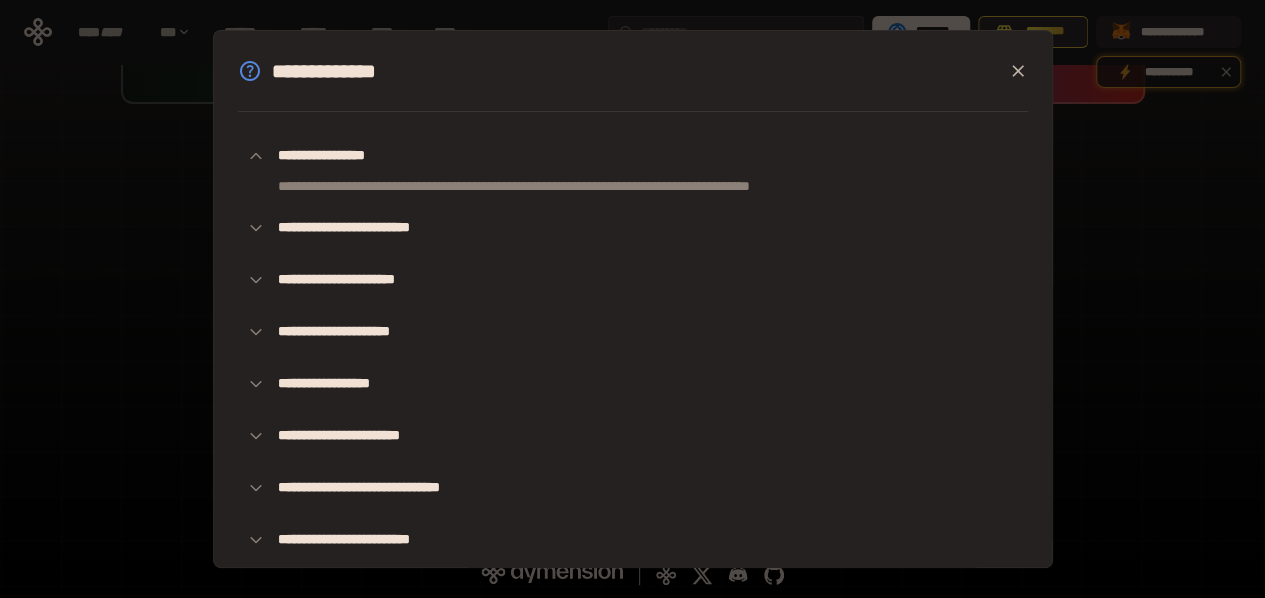click on "**********" at bounding box center (632, 299) 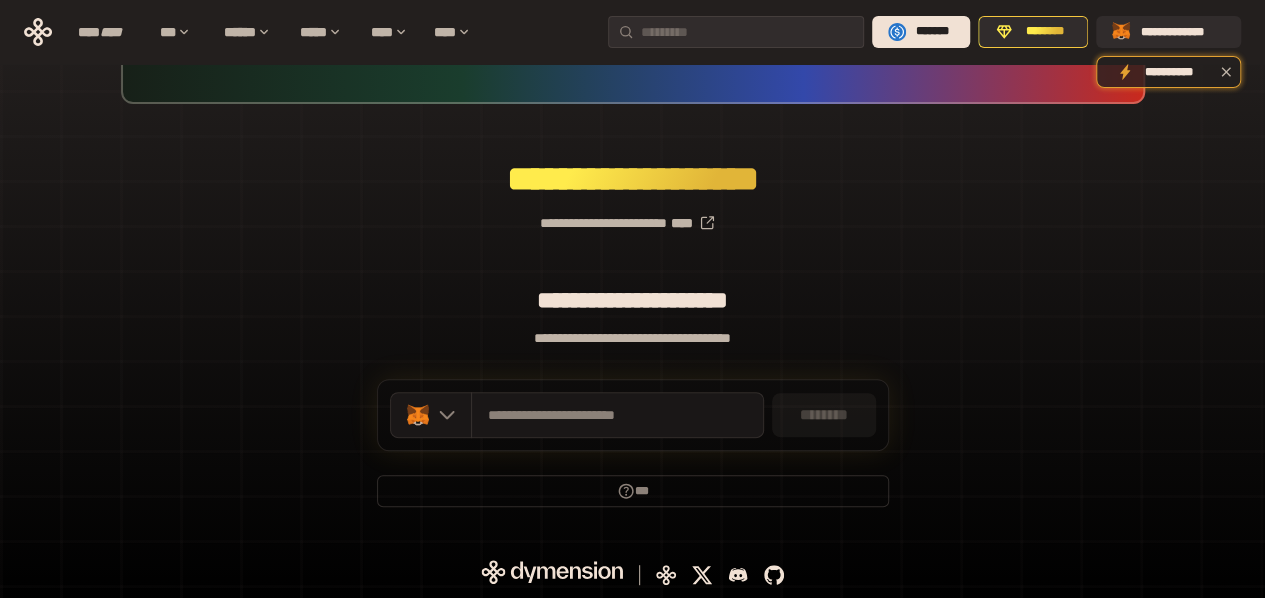 click on "**********" at bounding box center [632, 215] 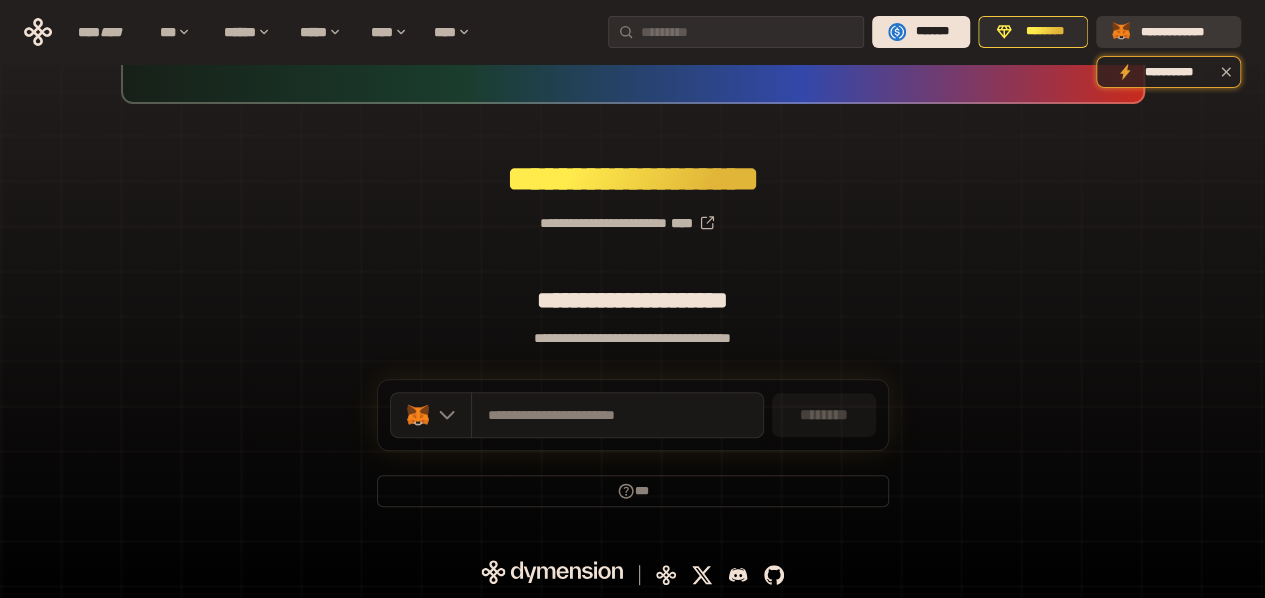 click on "**********" at bounding box center [1182, 32] 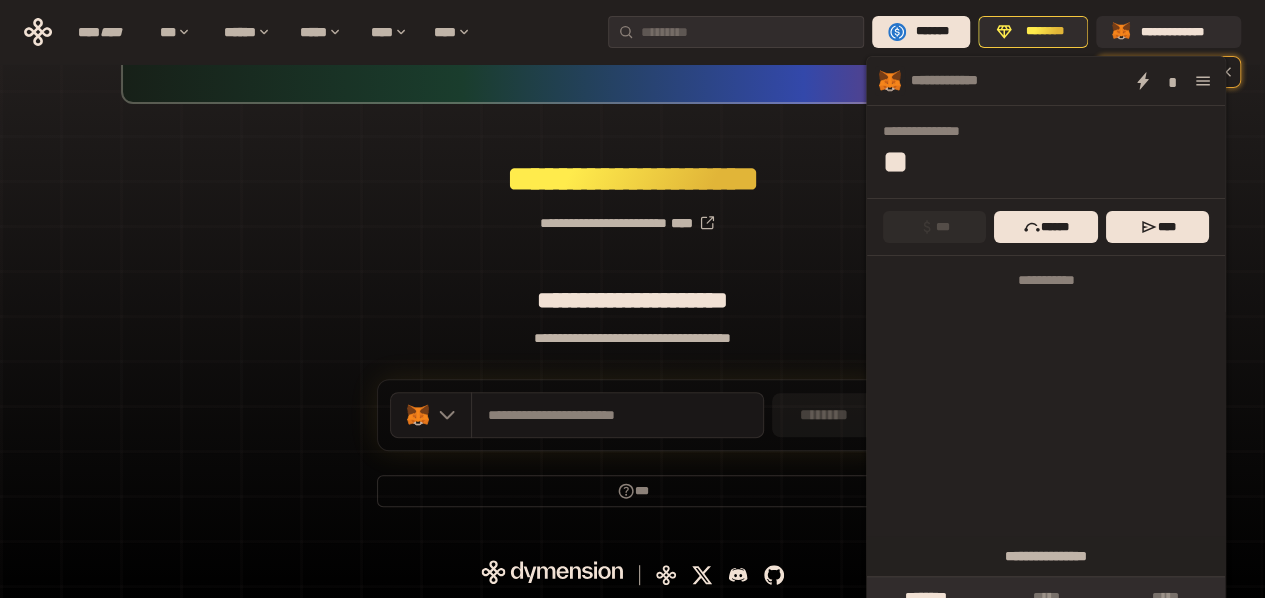 click on "**********" at bounding box center (632, 215) 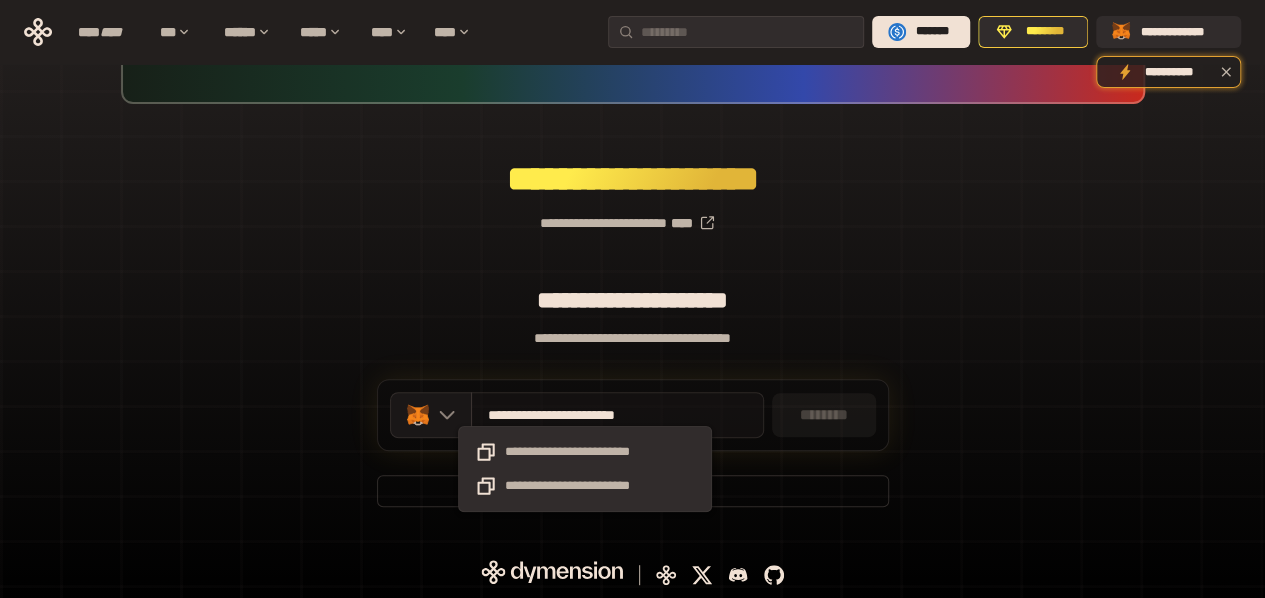 click on "**********" at bounding box center [586, 415] 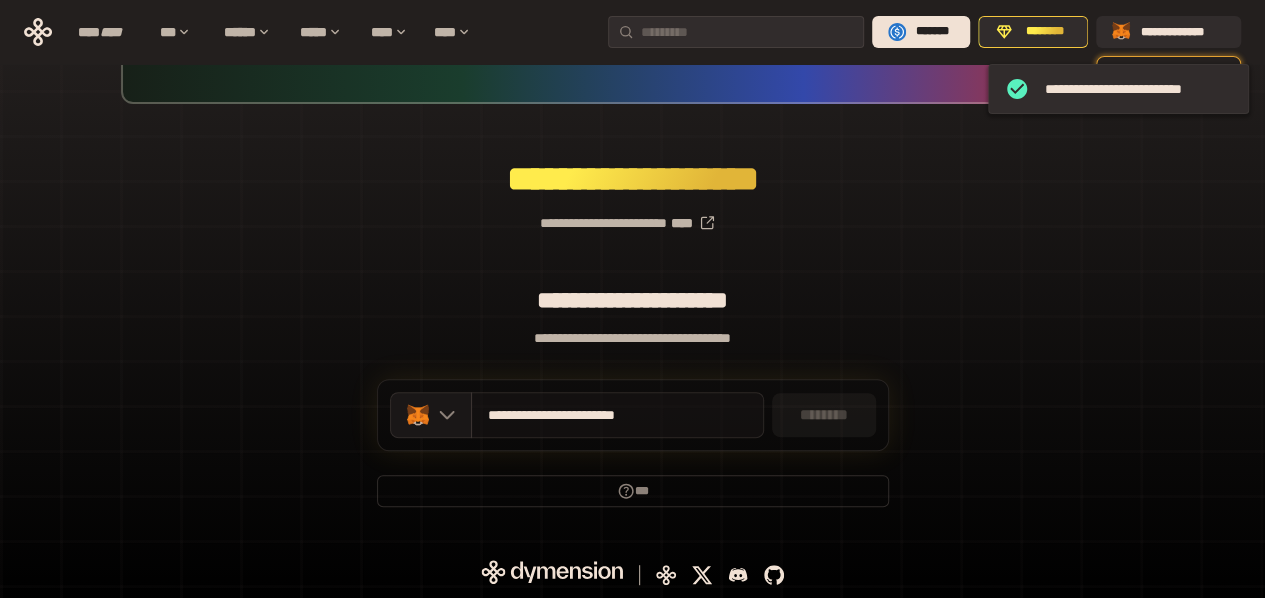 click on "**********" at bounding box center (586, 415) 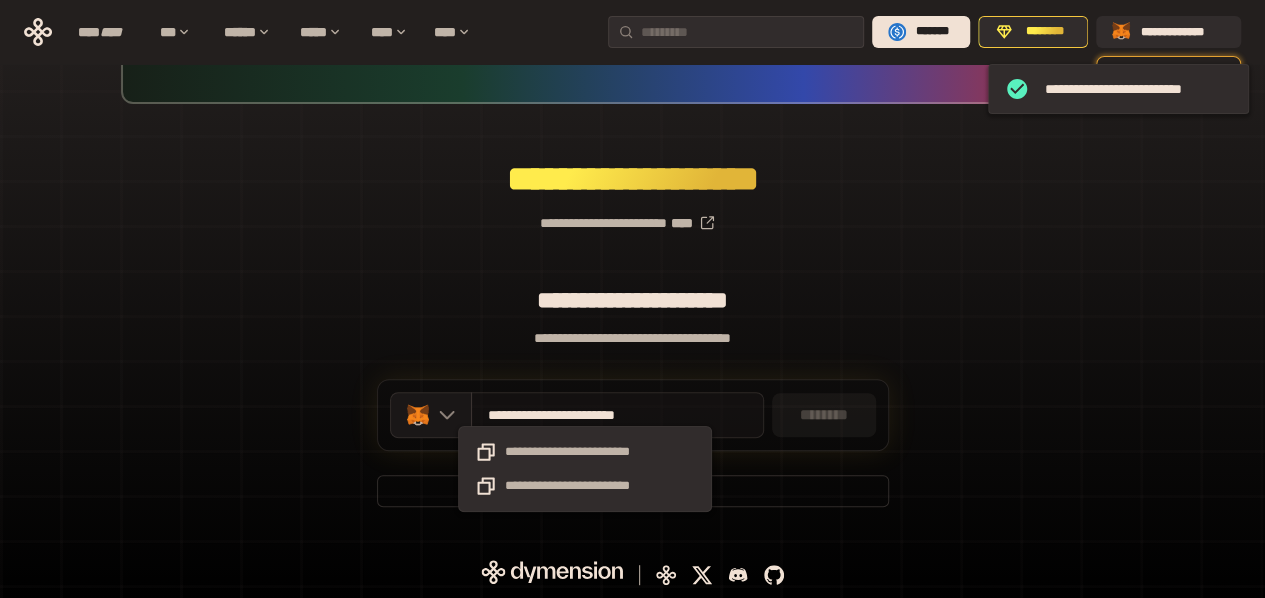 click on "**********" at bounding box center (586, 415) 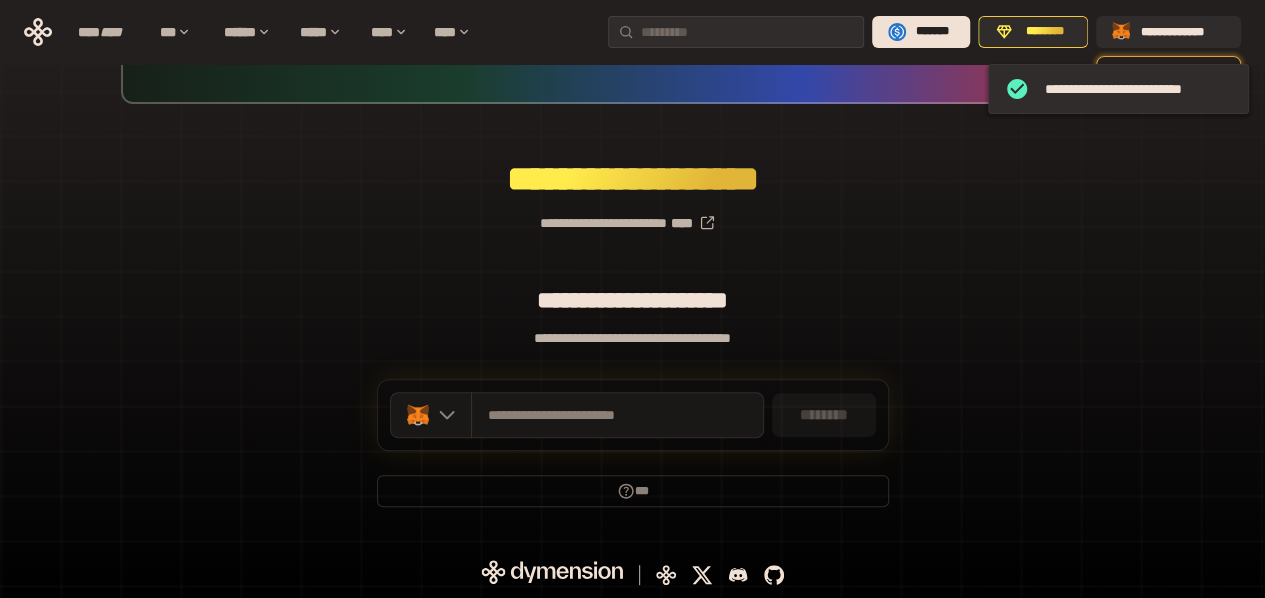 click on "********" at bounding box center (824, 415) 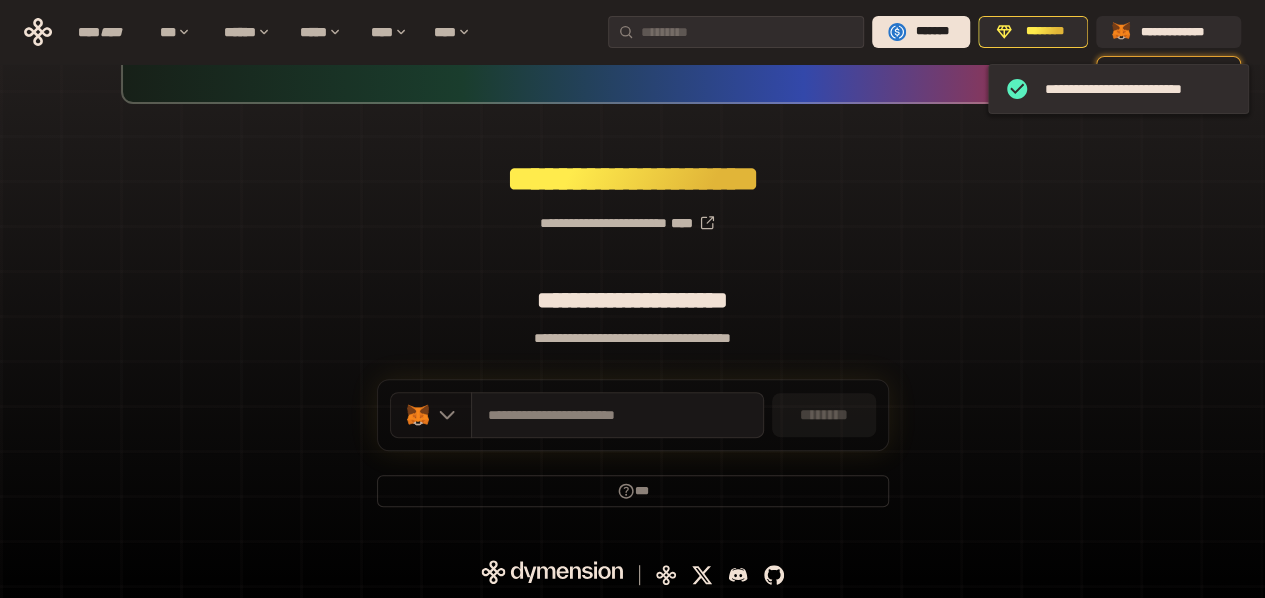 click 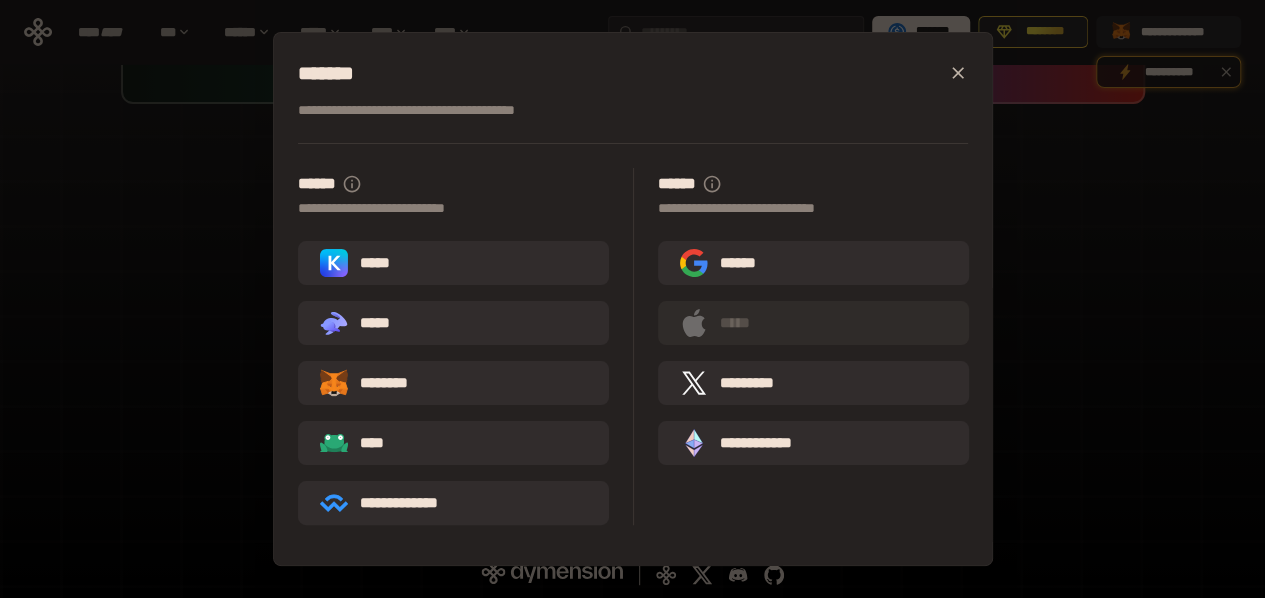 click on "**********" at bounding box center [632, 299] 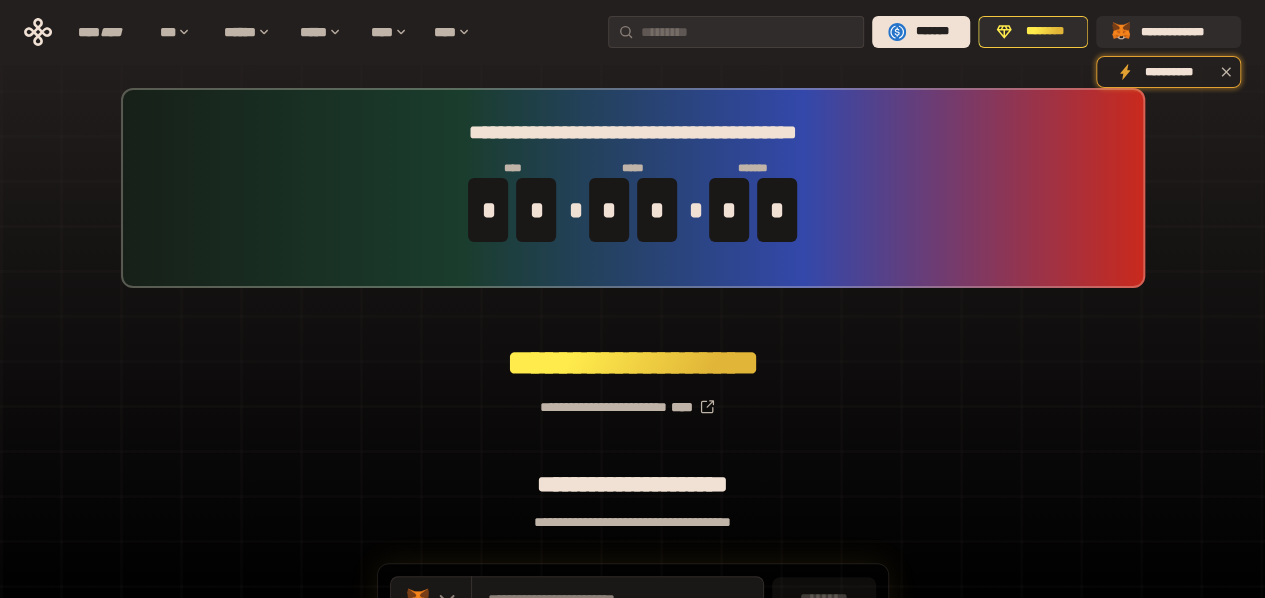 scroll, scrollTop: 184, scrollLeft: 0, axis: vertical 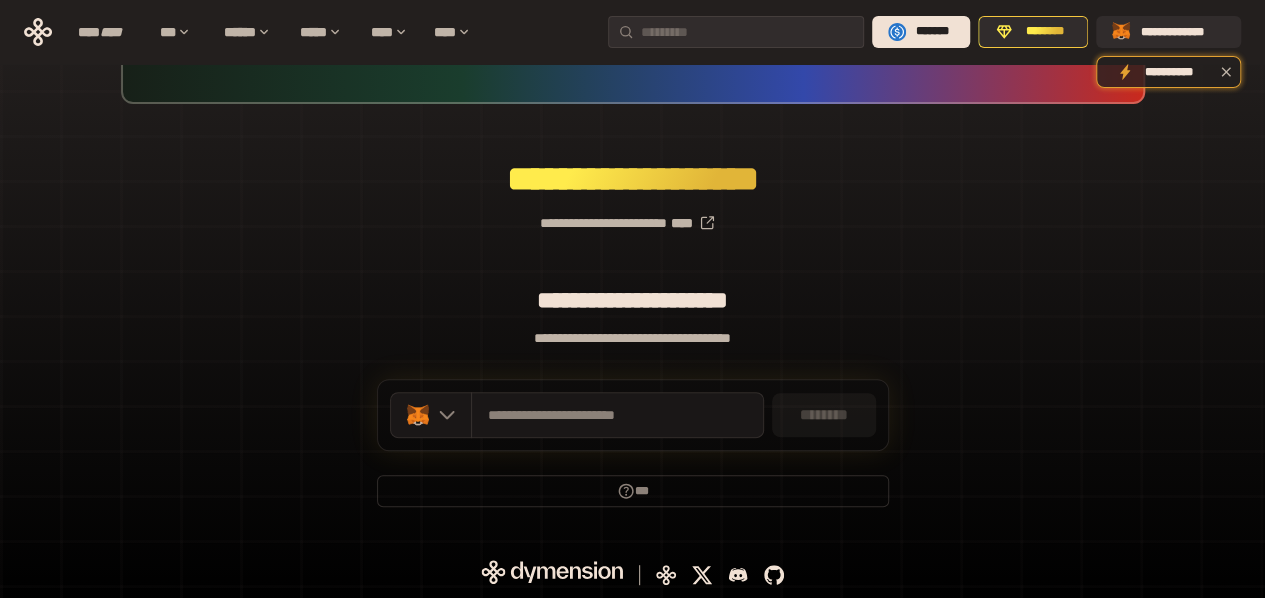 click on "********" at bounding box center [824, 415] 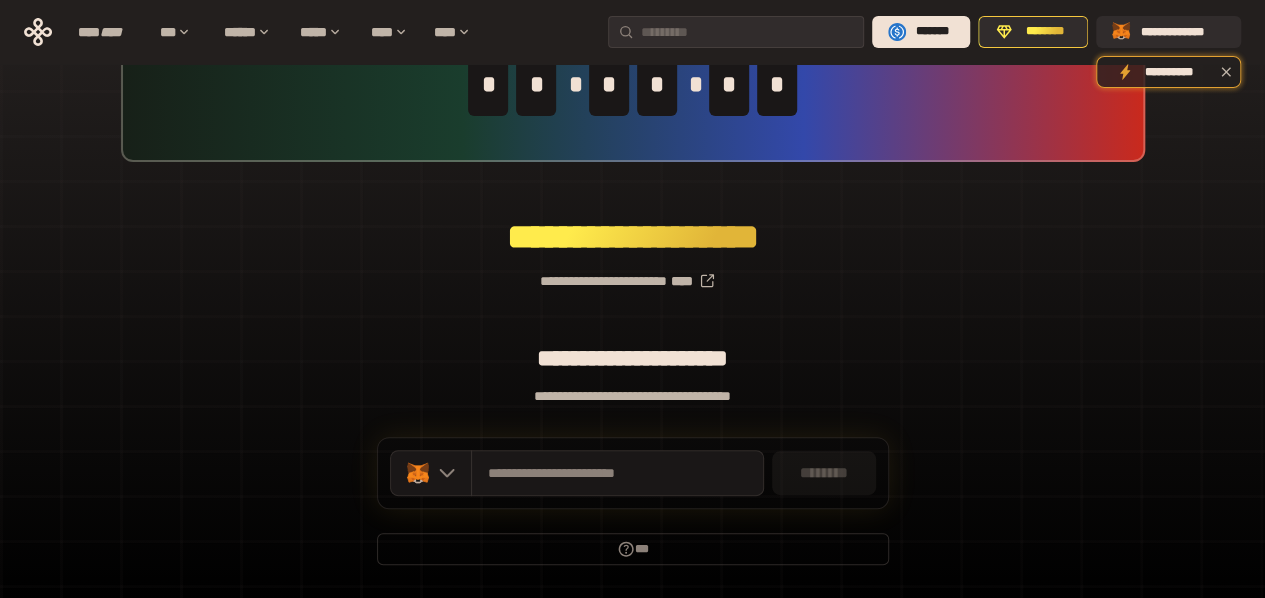 scroll, scrollTop: 0, scrollLeft: 0, axis: both 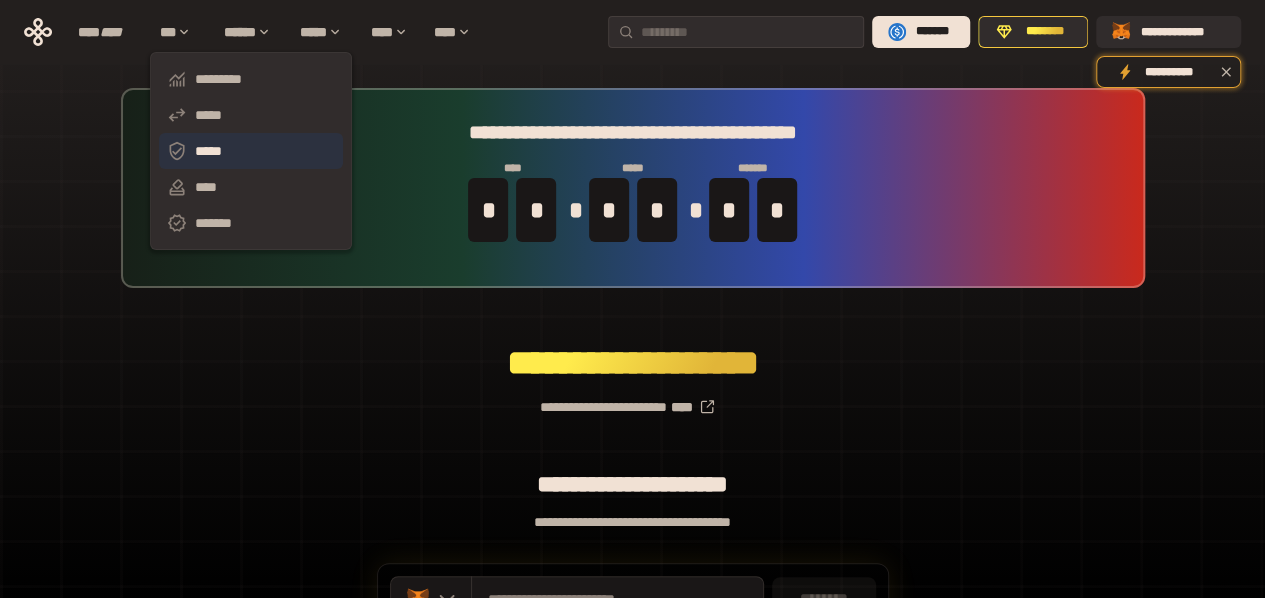 click on "*****" at bounding box center [251, 151] 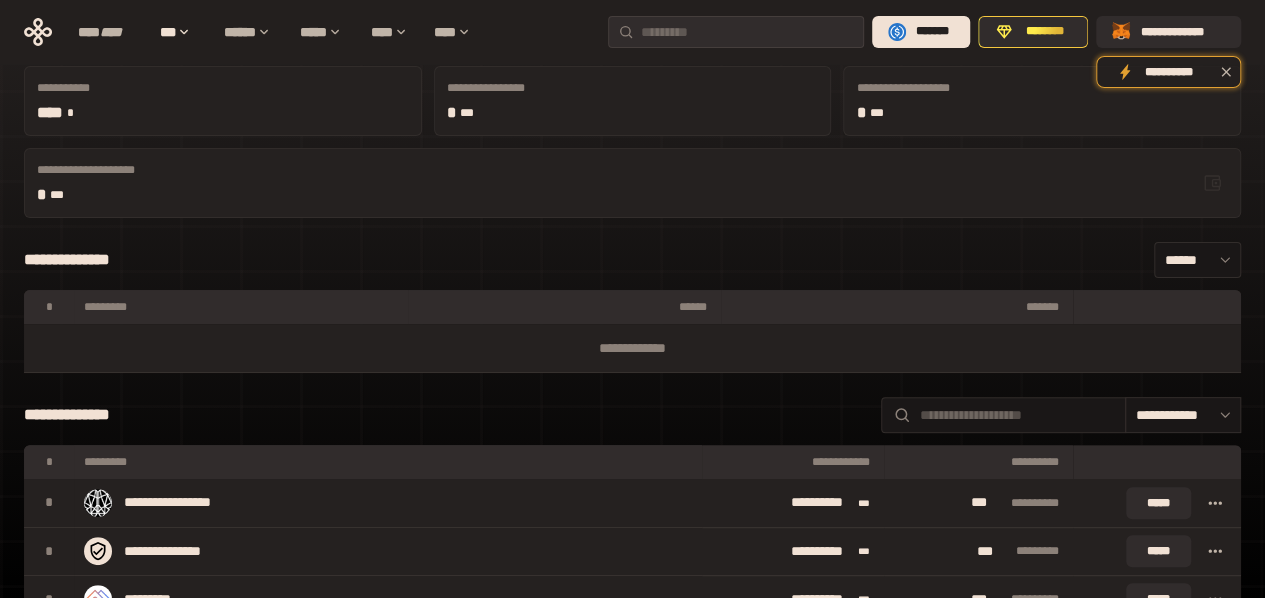 scroll, scrollTop: 0, scrollLeft: 0, axis: both 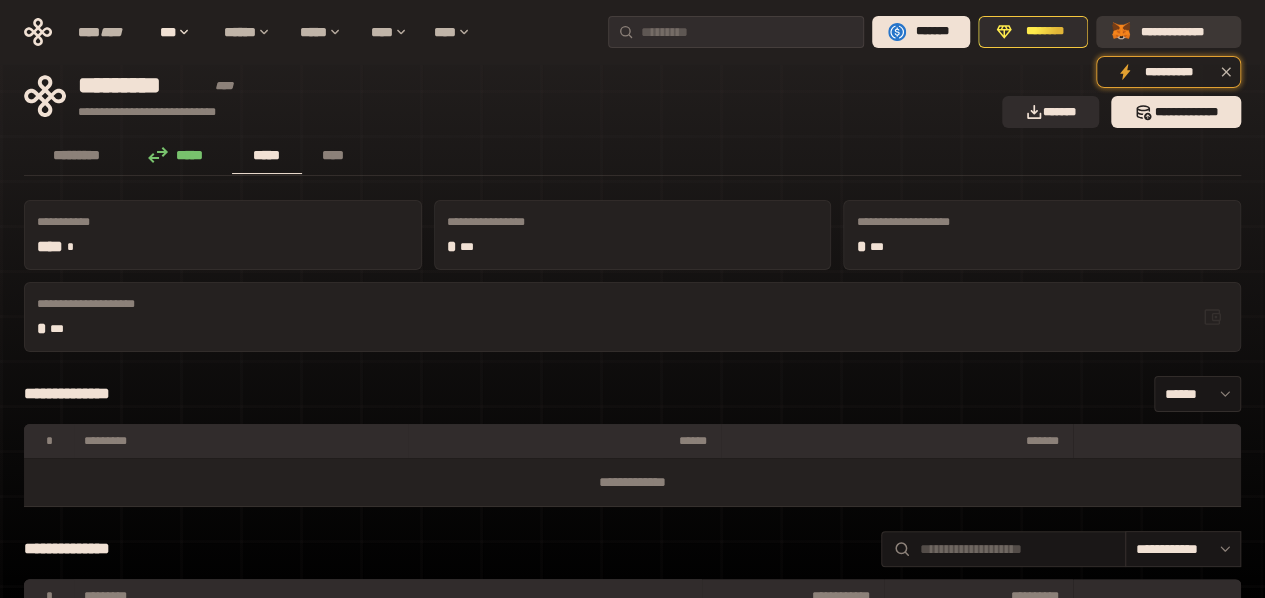 click on "**********" at bounding box center [1182, 32] 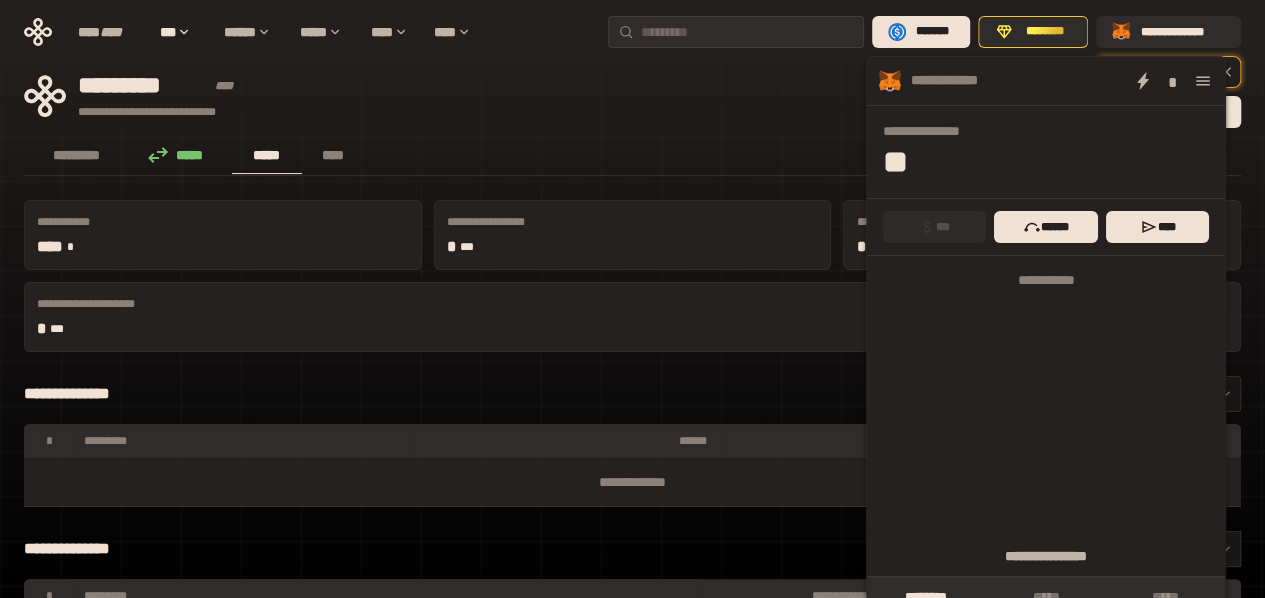 click on "********* ***** ***** ****" at bounding box center [632, 156] 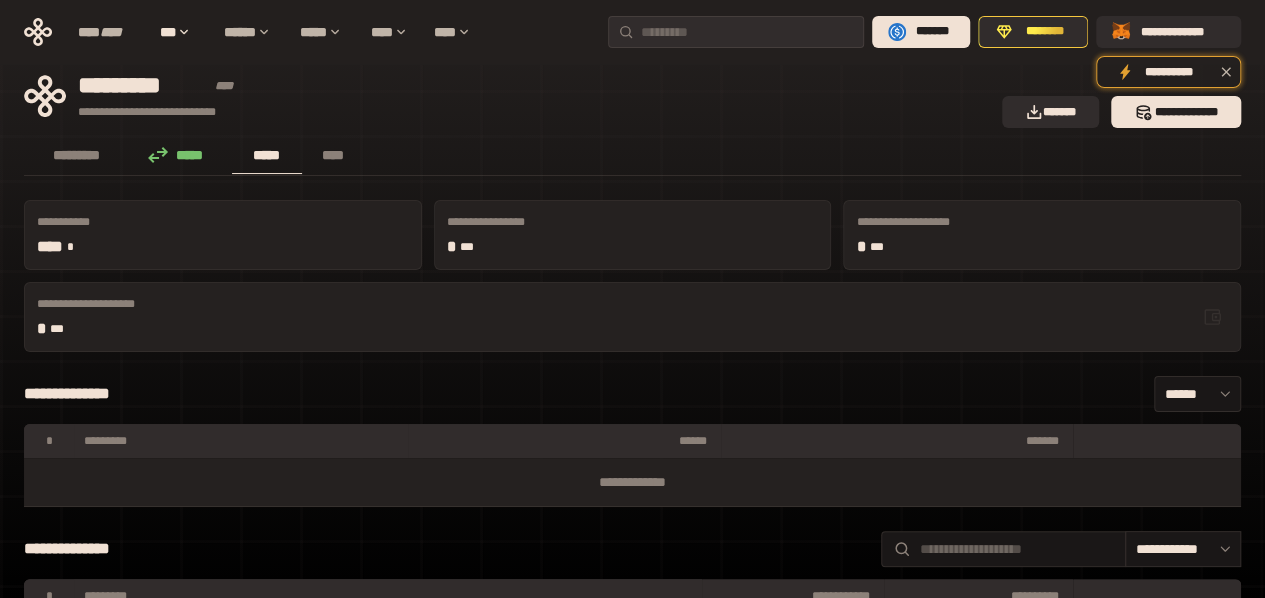 click on "**********" at bounding box center (632, 3159) 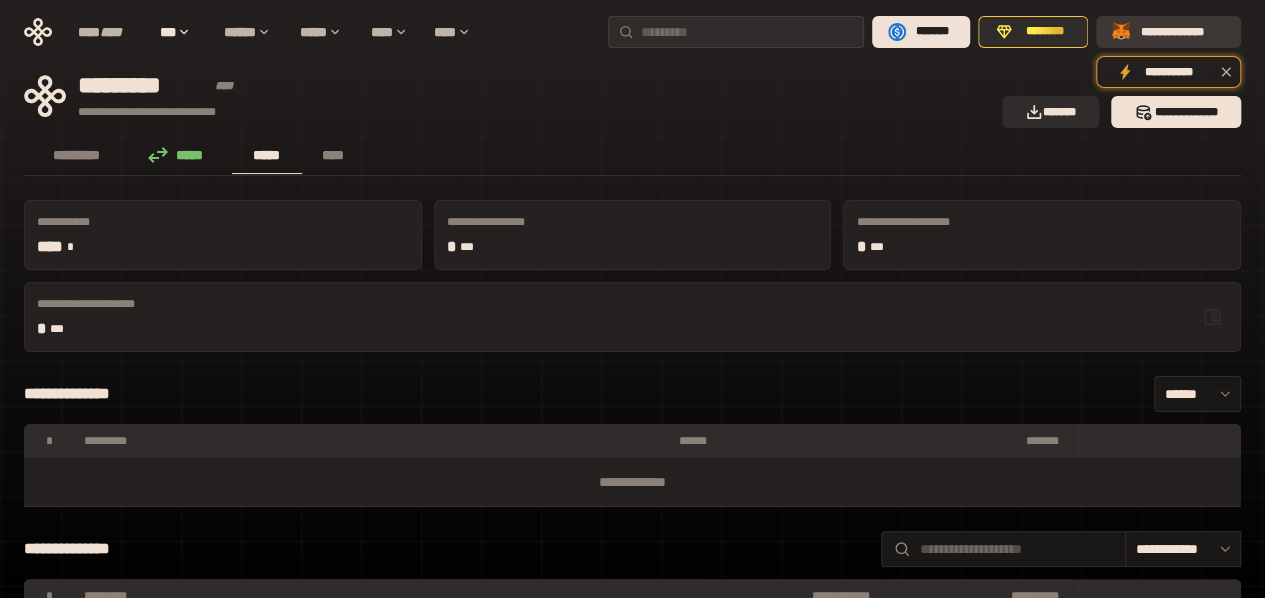 click on "**********" at bounding box center [1182, 32] 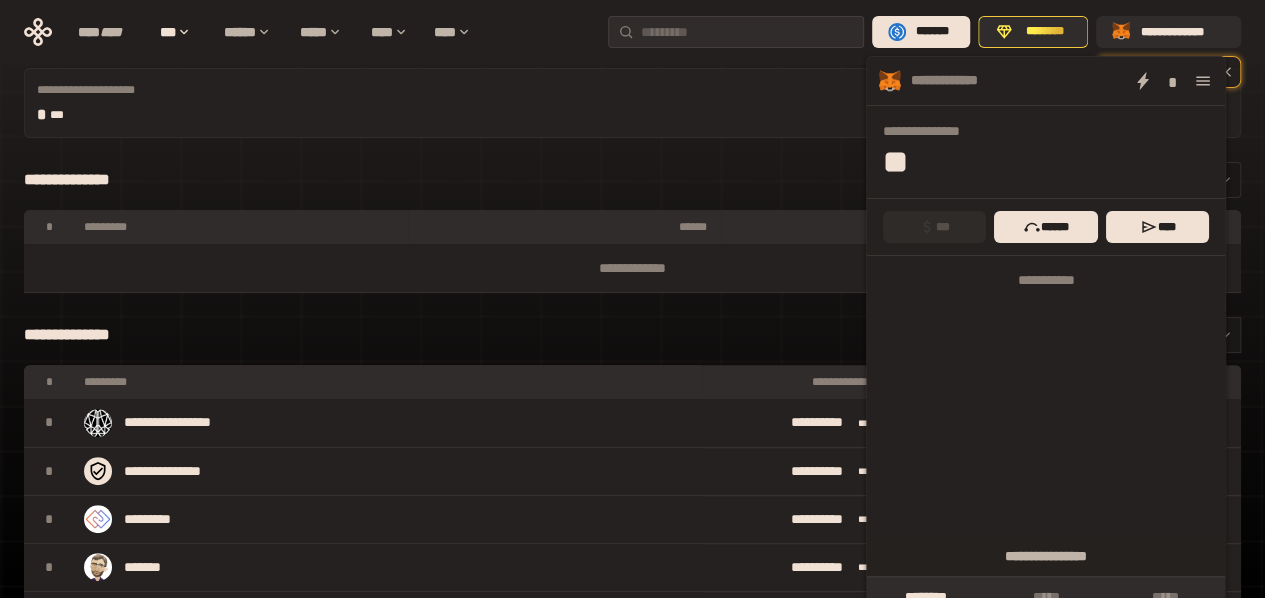 scroll, scrollTop: 213, scrollLeft: 0, axis: vertical 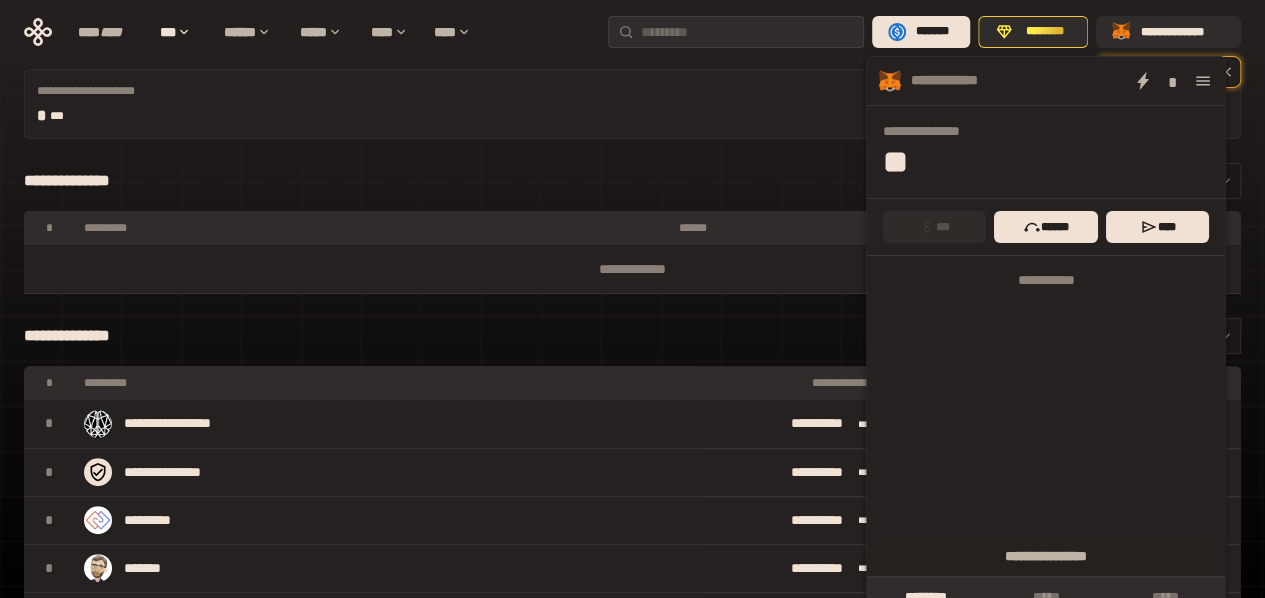 click 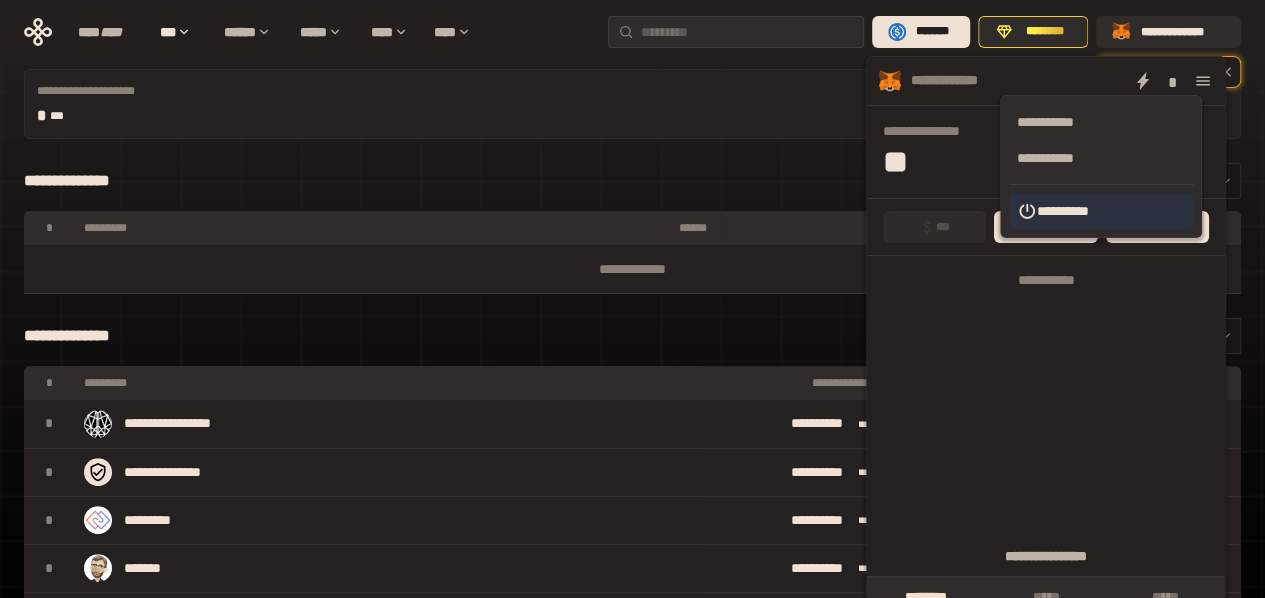 click on "**********" at bounding box center (1101, 211) 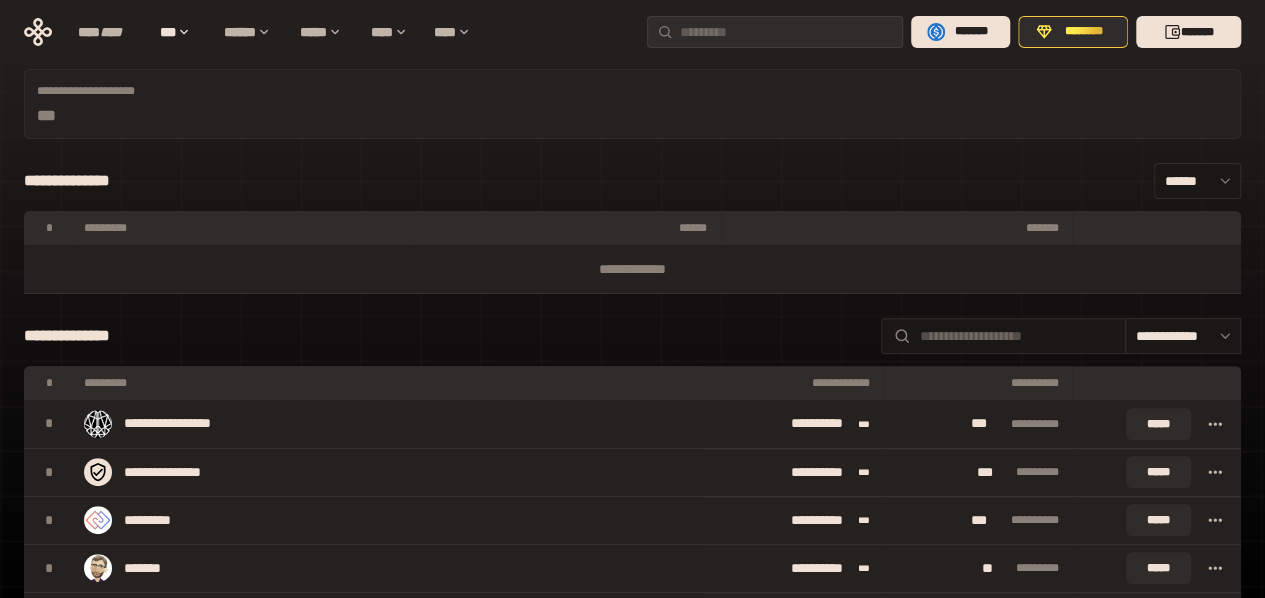 click on "**********" at bounding box center (632, 181) 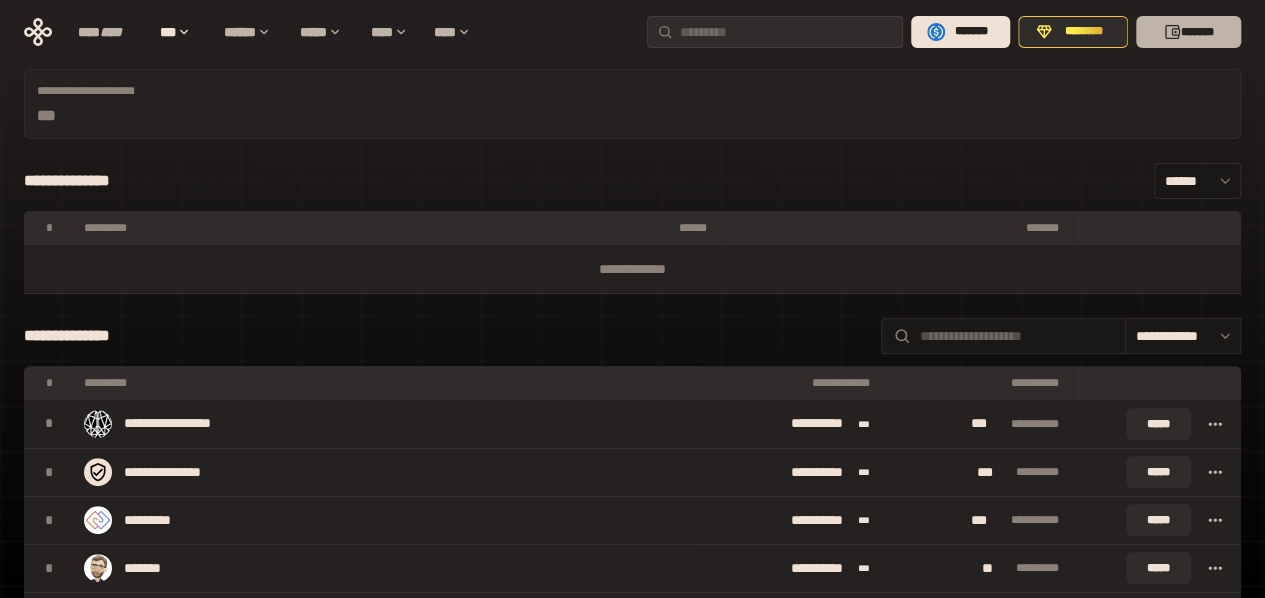 click on "*******" at bounding box center [1188, 32] 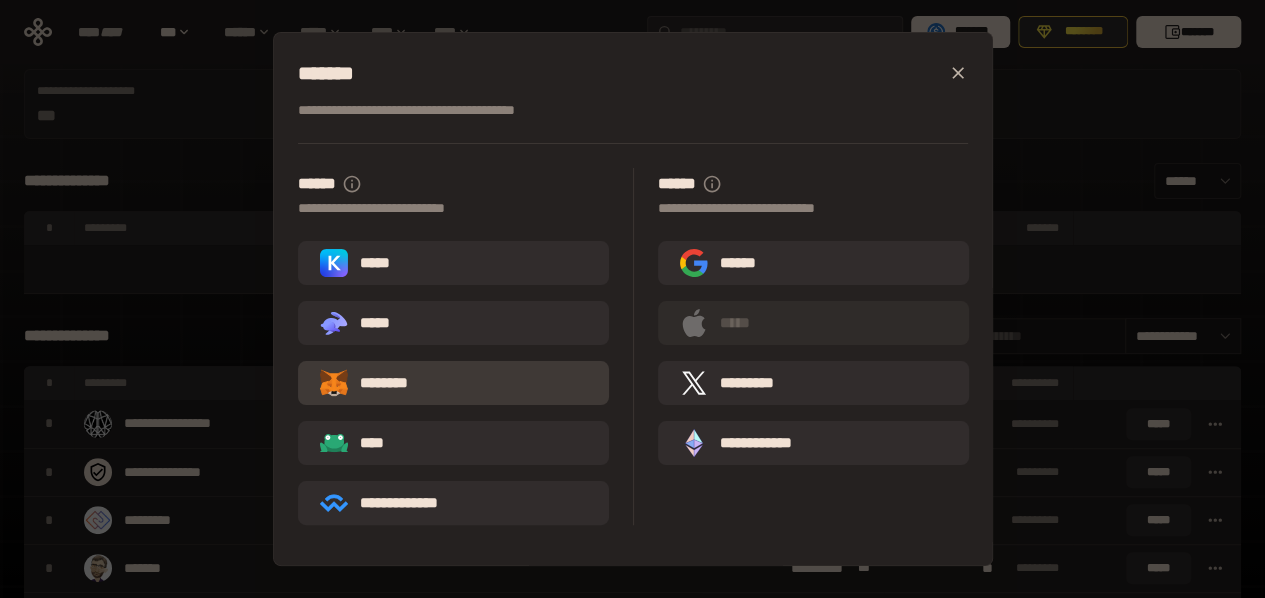 click on "********" at bounding box center [453, 383] 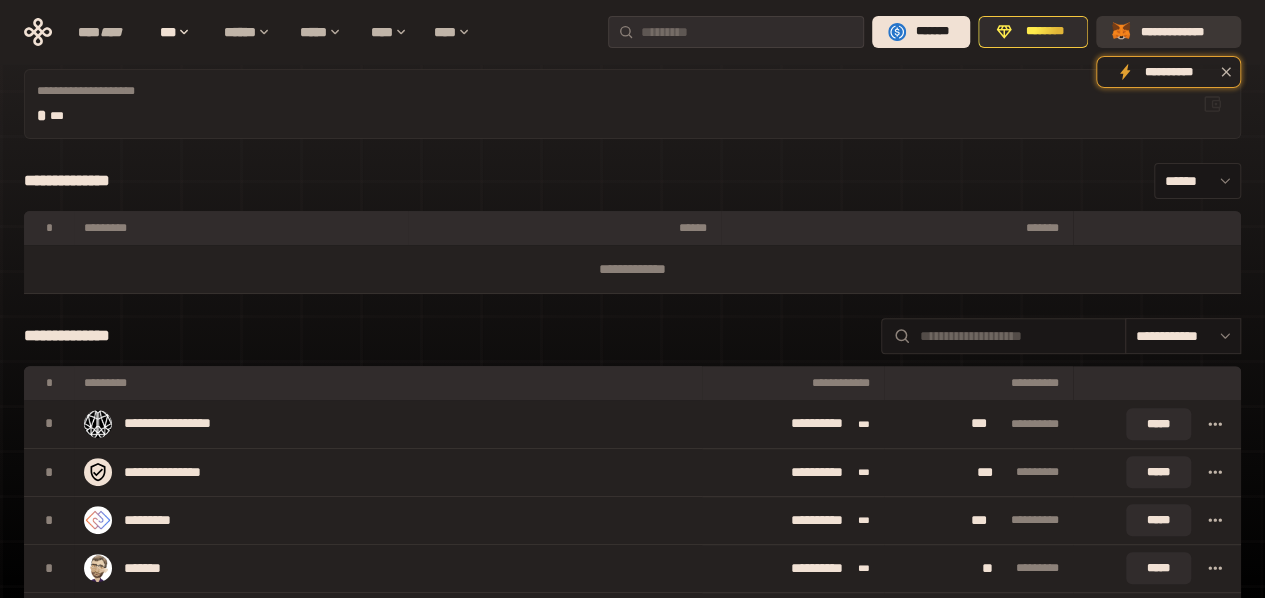 click on "**********" at bounding box center (1182, 32) 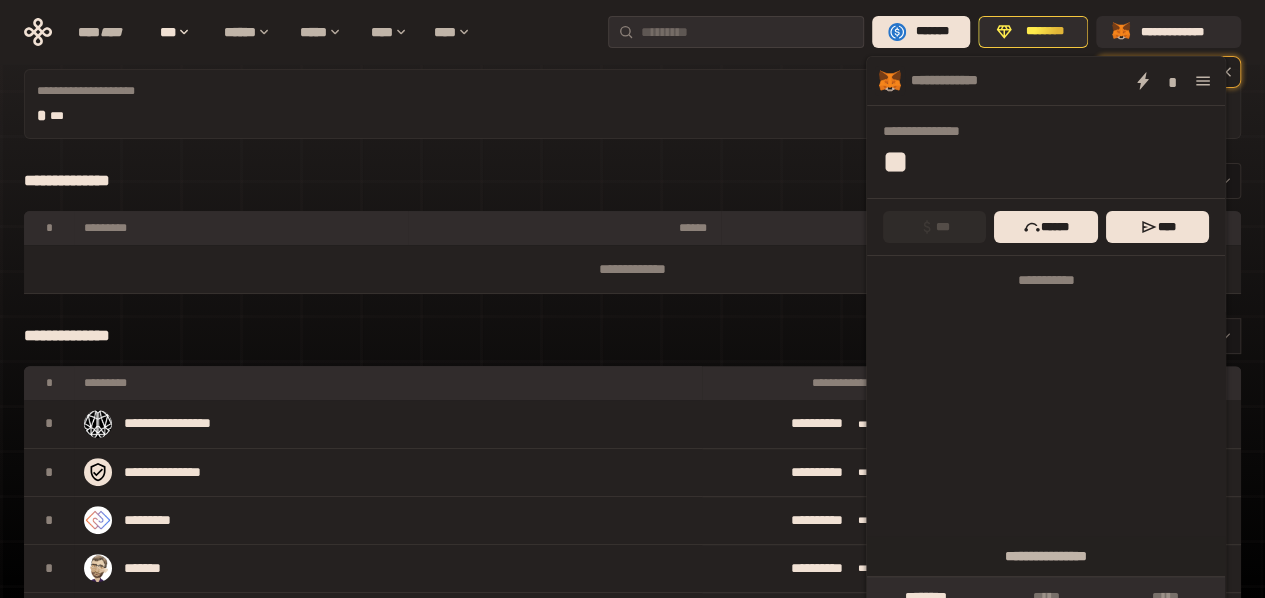 click 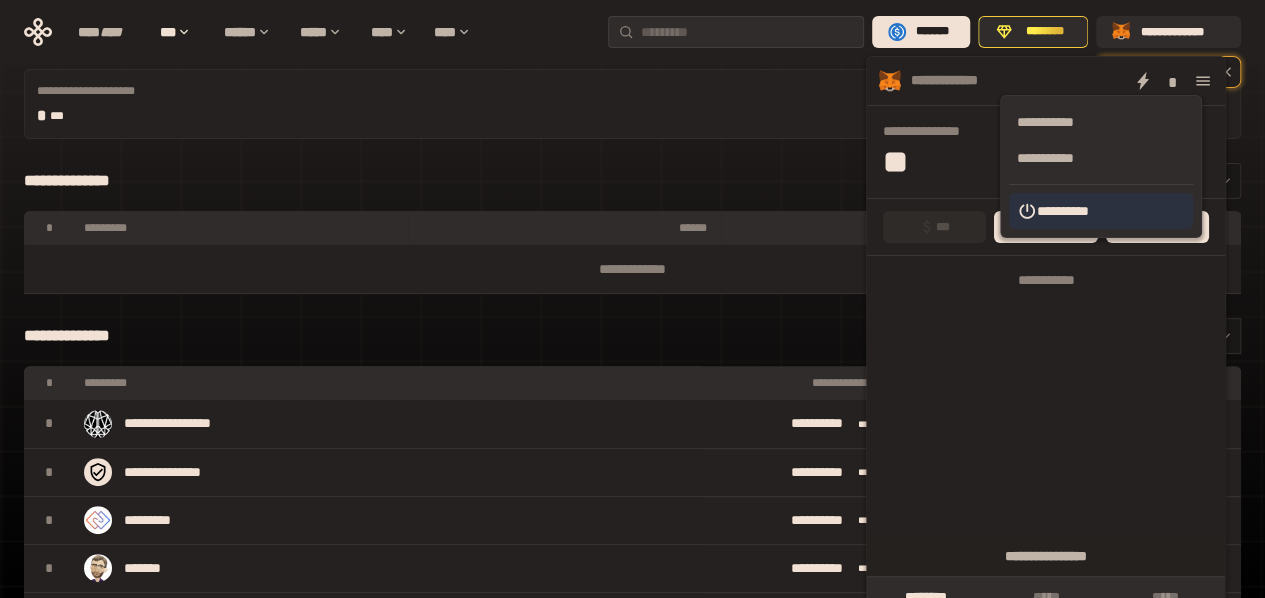 click on "**********" at bounding box center [1101, 211] 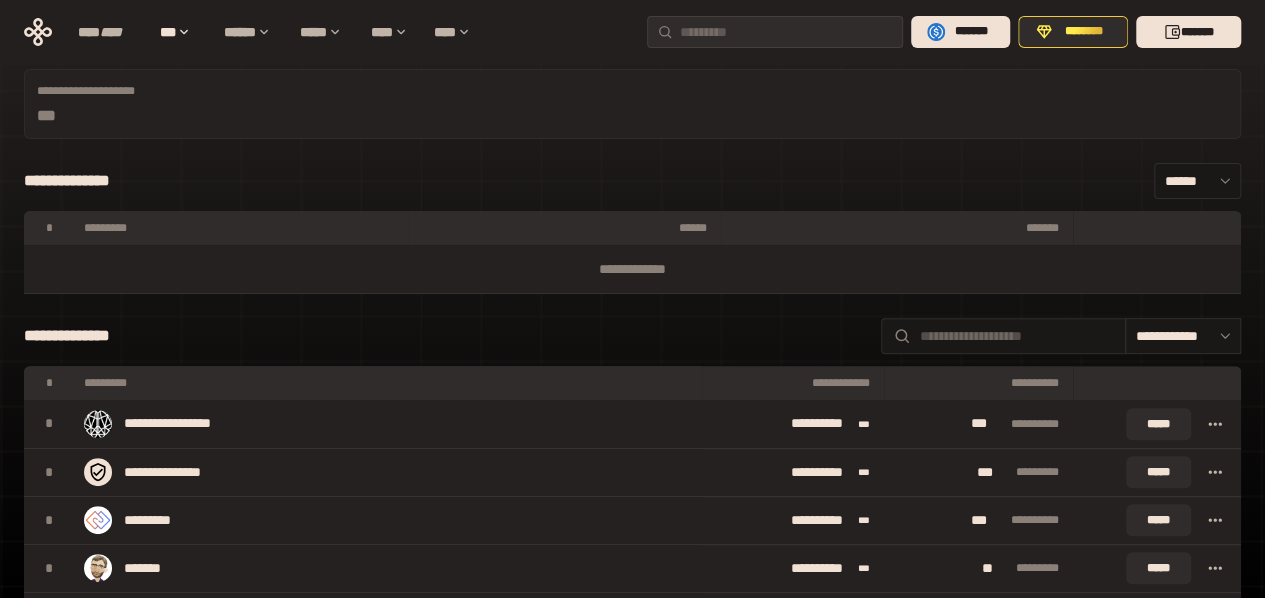 click on "**********" at bounding box center (632, 336) 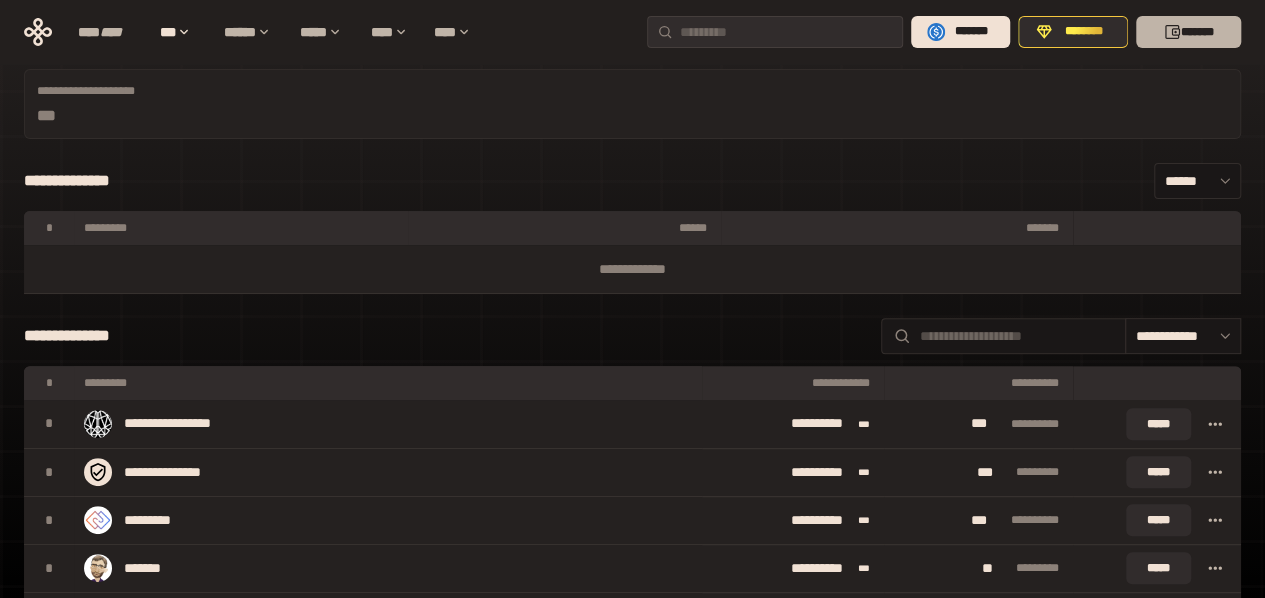 click on "*******" at bounding box center [1188, 32] 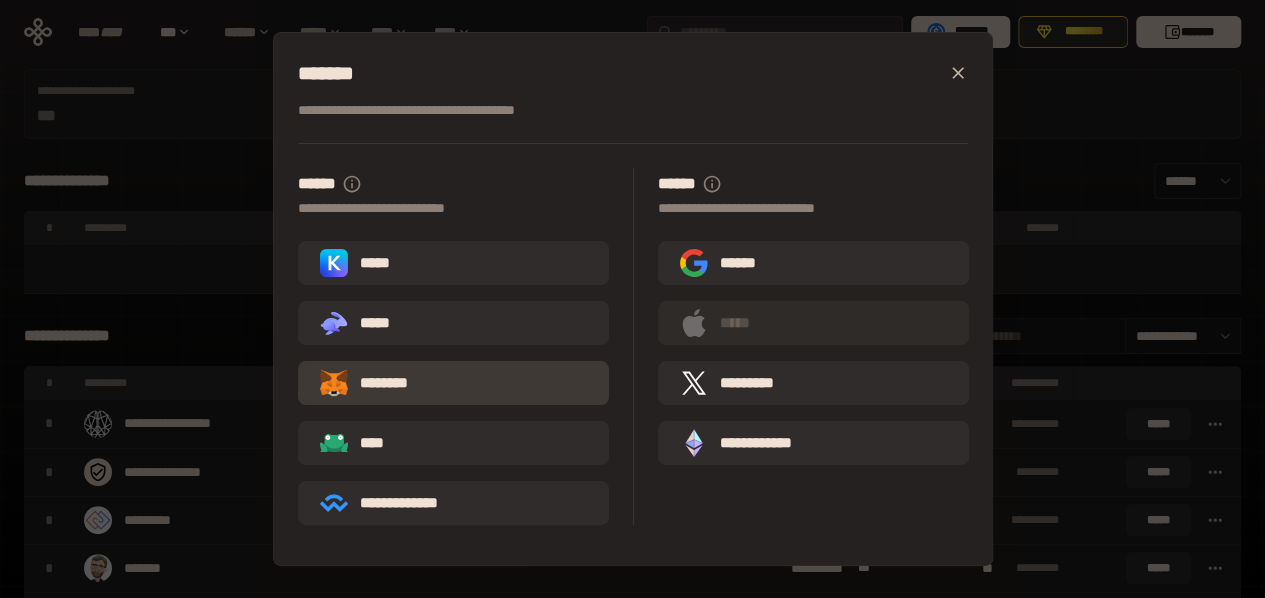 click on "********" at bounding box center (453, 383) 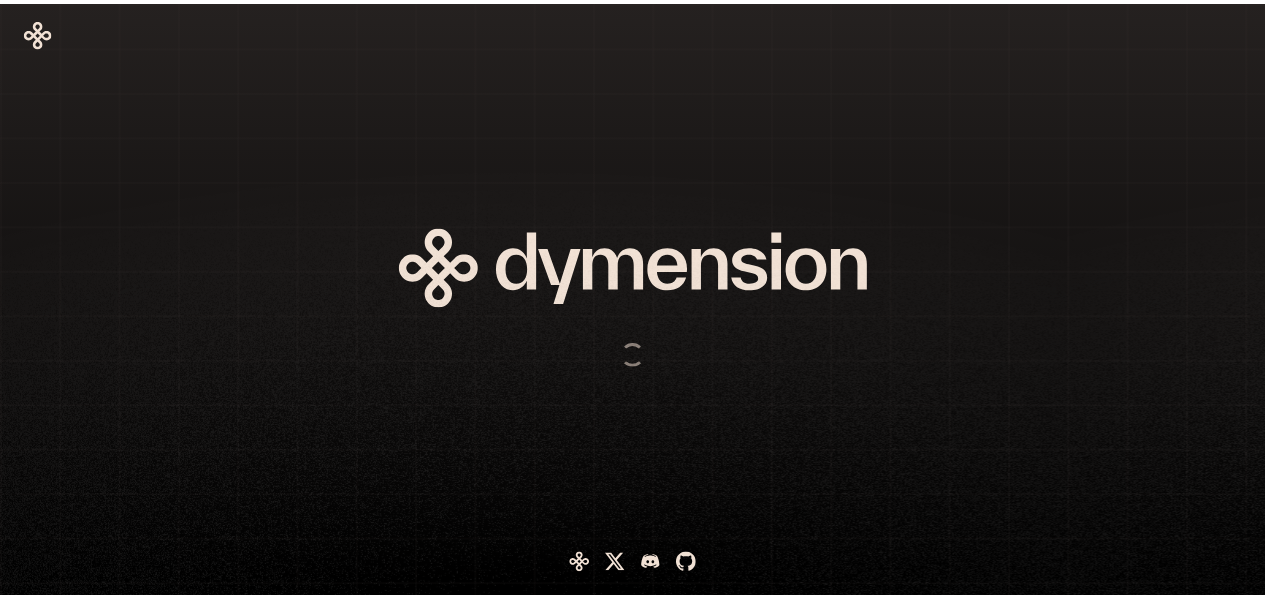scroll, scrollTop: 0, scrollLeft: 0, axis: both 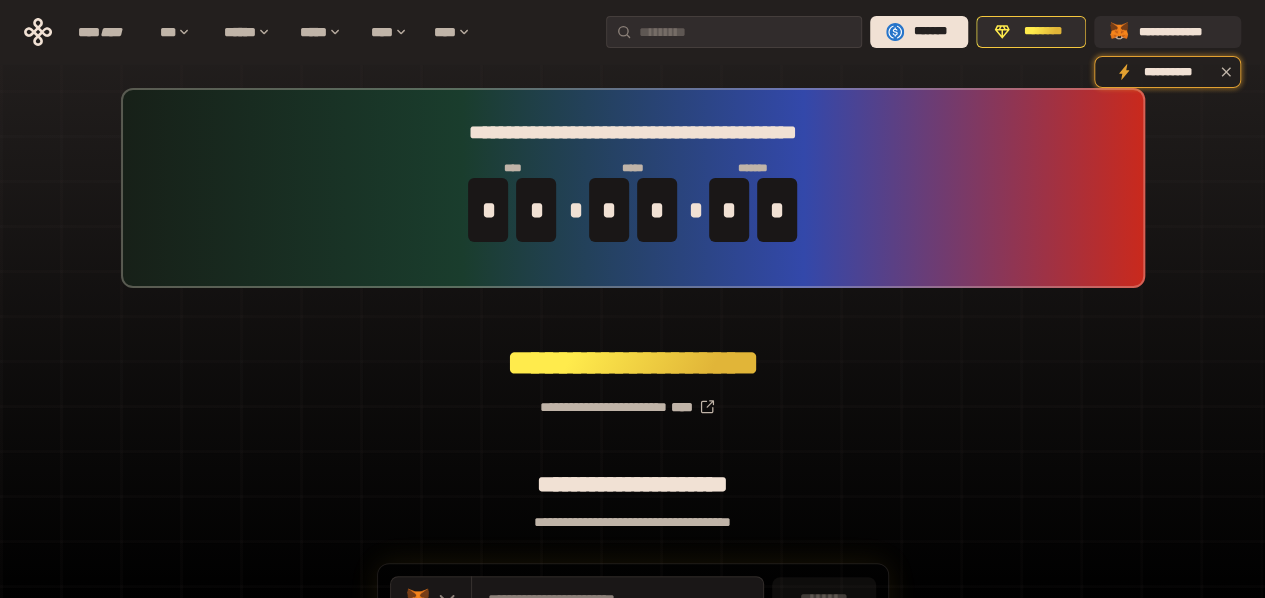 click on "**********" at bounding box center (632, 399) 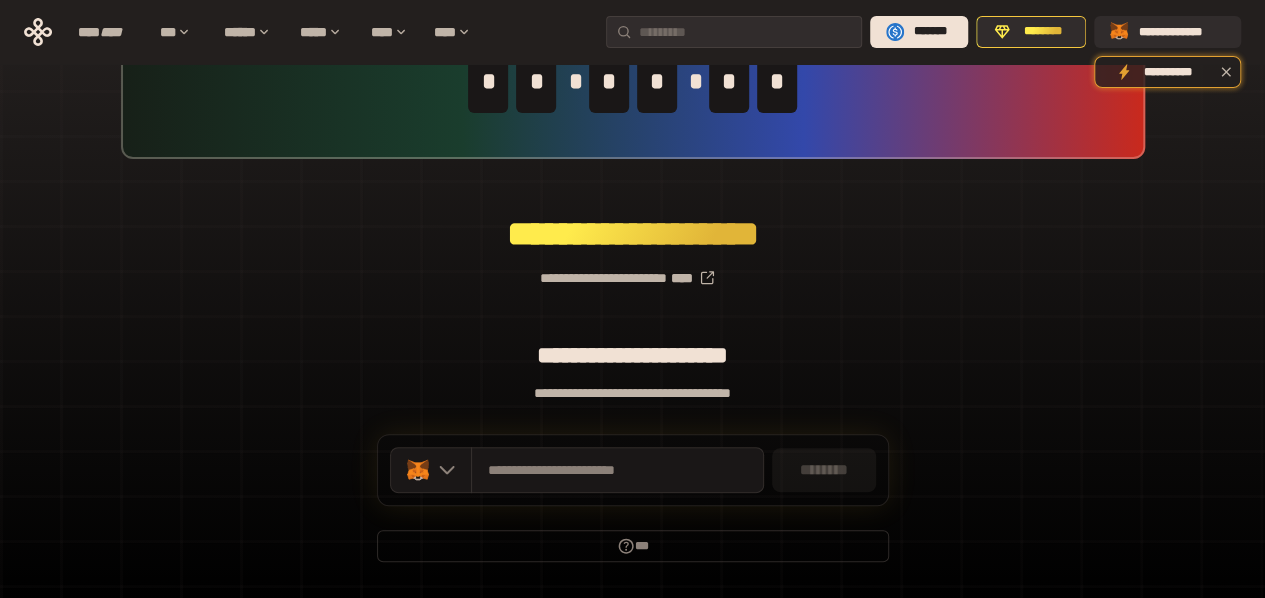 scroll, scrollTop: 130, scrollLeft: 0, axis: vertical 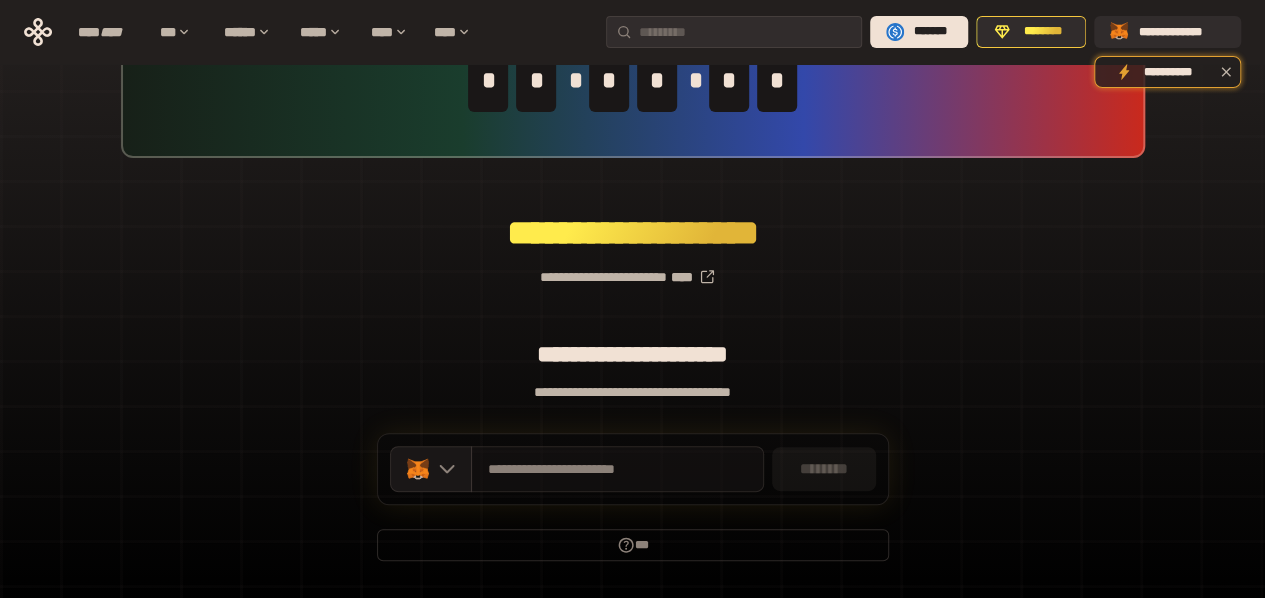 click on "**********" at bounding box center (617, 469) 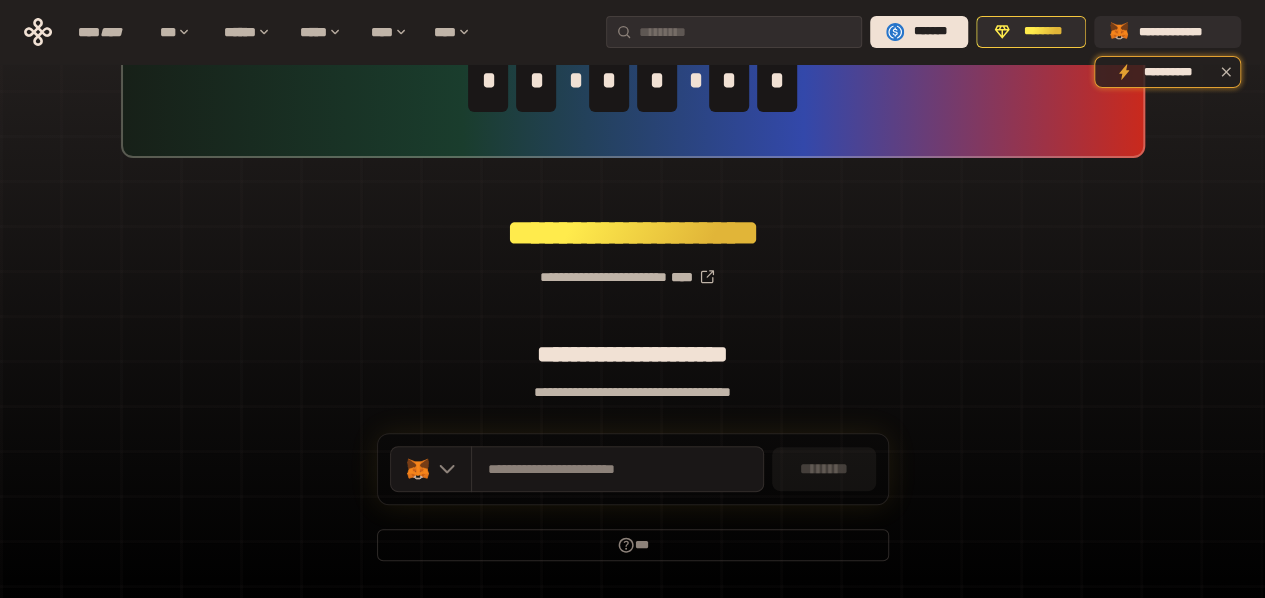 click on "********" at bounding box center [824, 469] 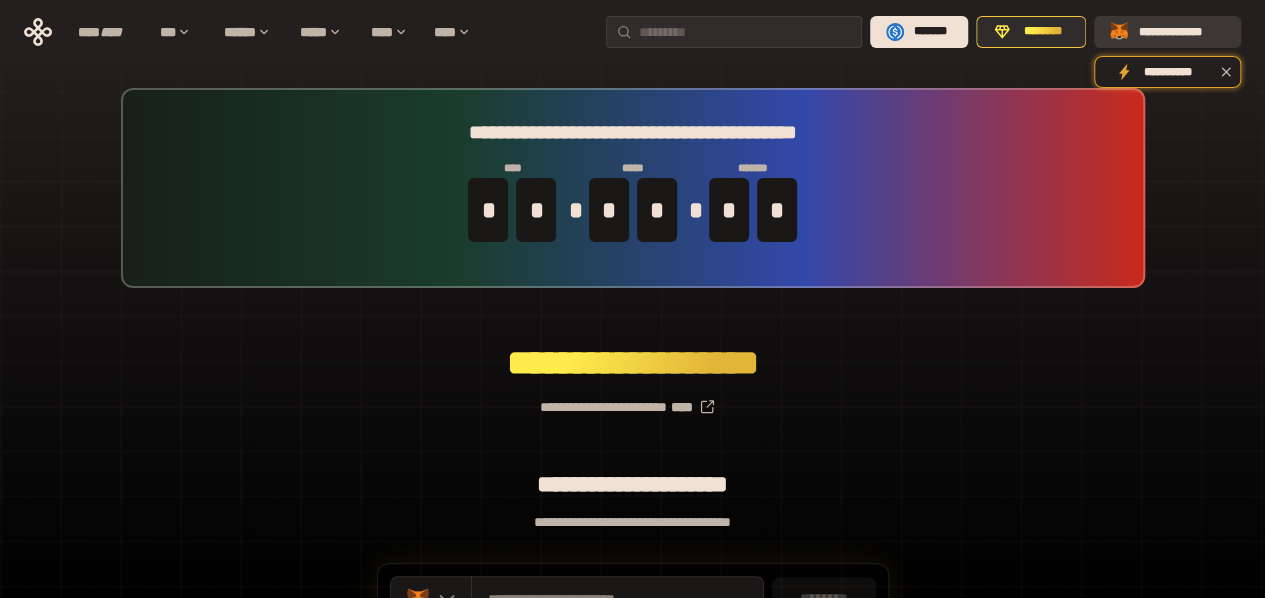 click on "**********" at bounding box center (1181, 32) 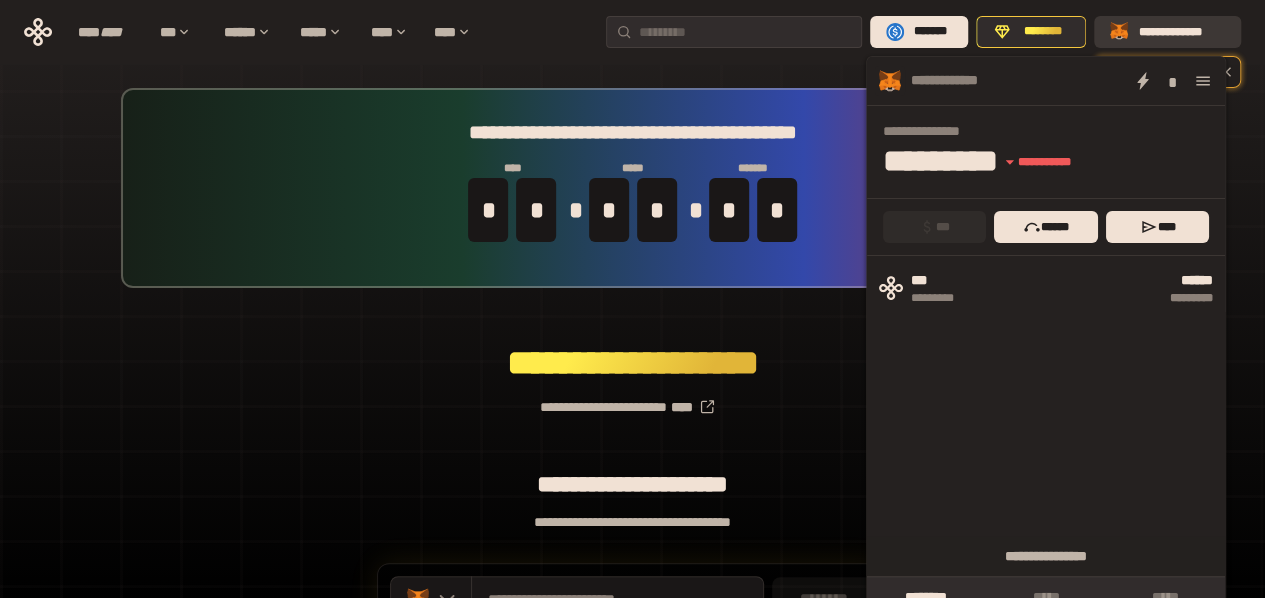 click on "**********" at bounding box center [1181, 32] 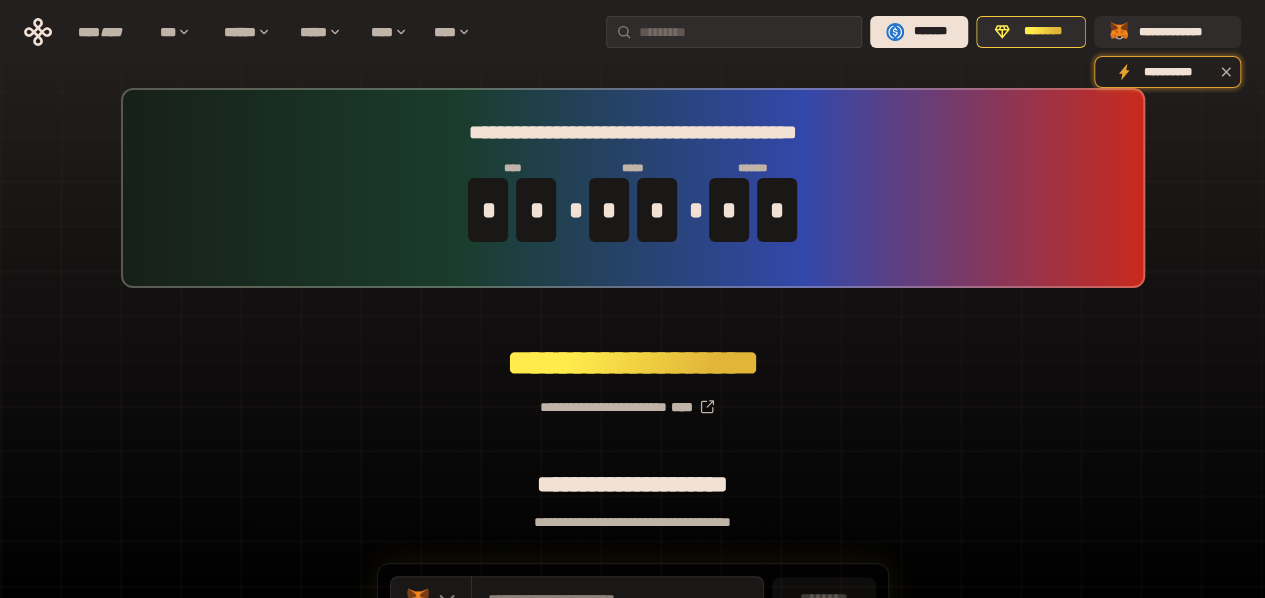 scroll, scrollTop: 184, scrollLeft: 0, axis: vertical 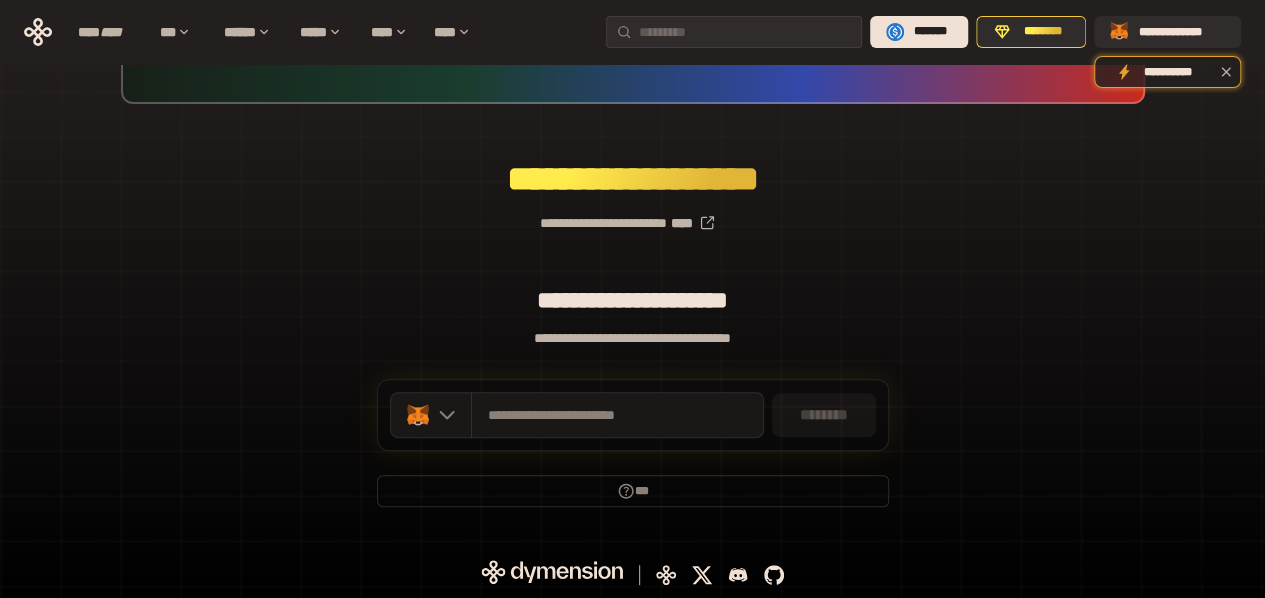 click on "********" at bounding box center (824, 415) 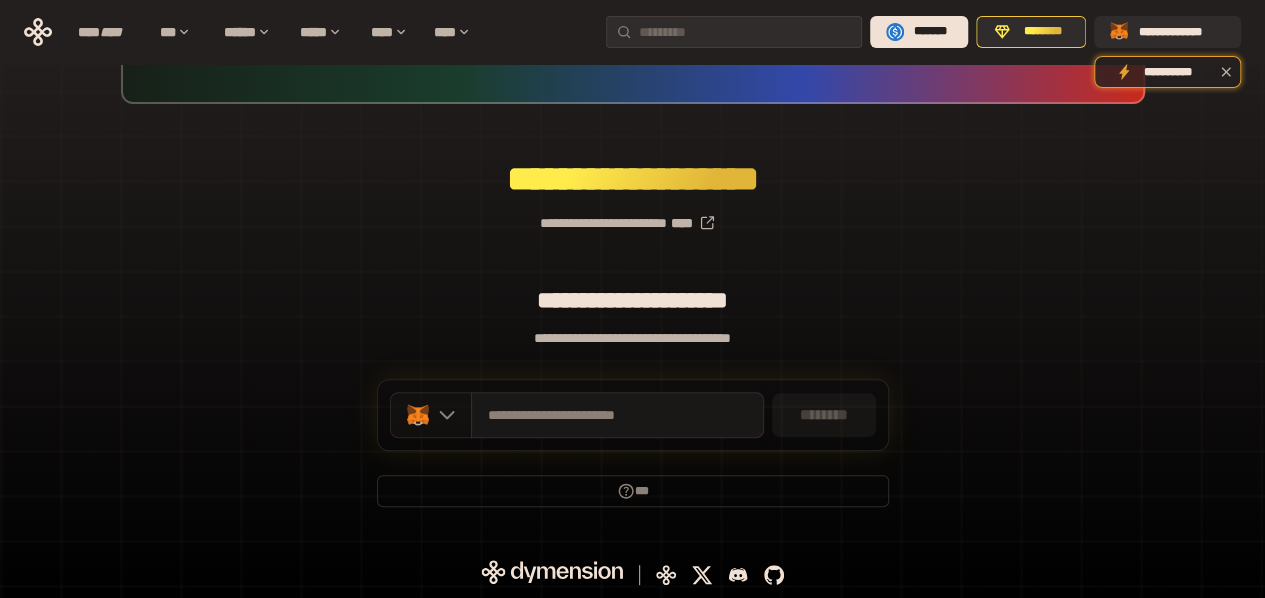 click 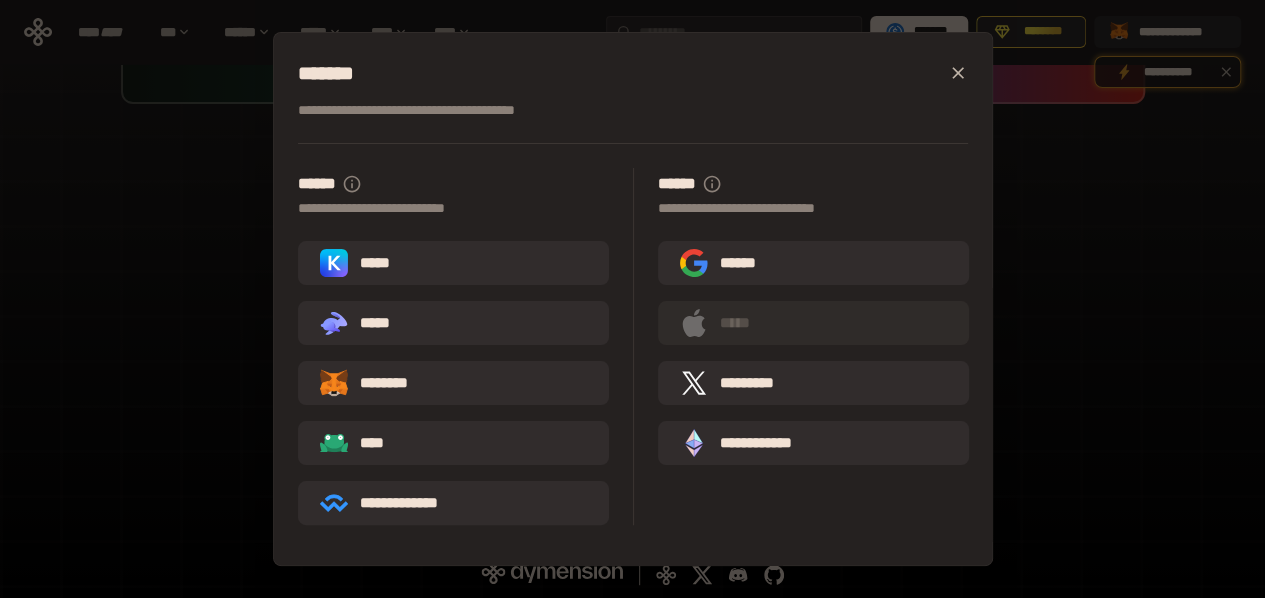 click at bounding box center (958, 73) 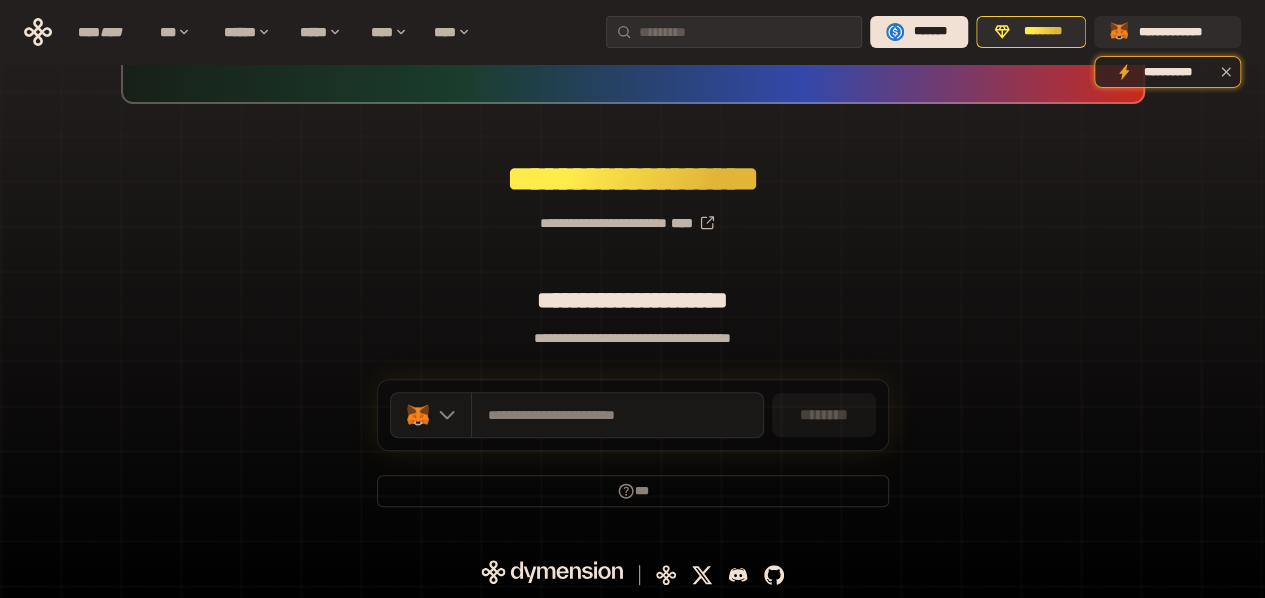 click on "********" at bounding box center (824, 415) 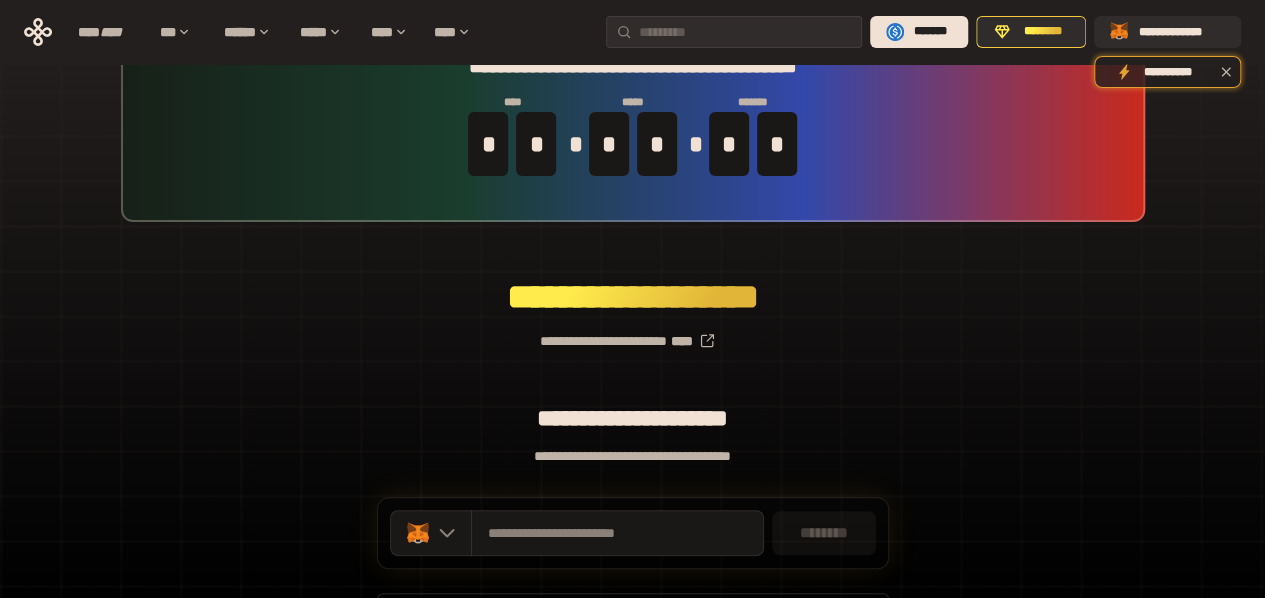 scroll, scrollTop: 0, scrollLeft: 0, axis: both 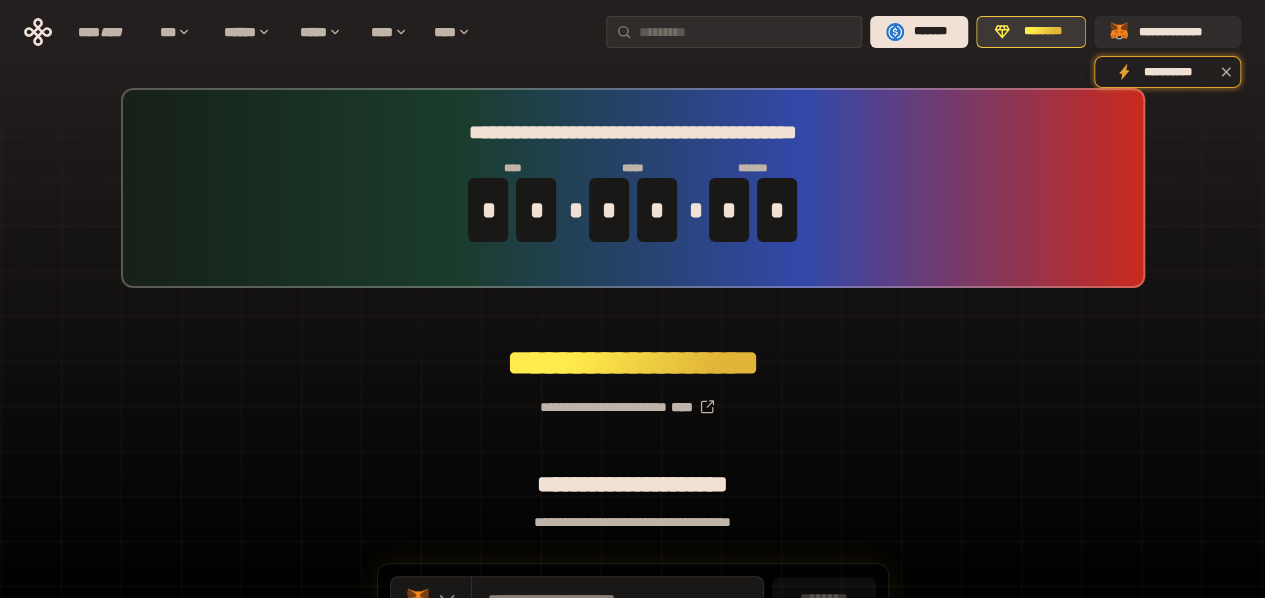 click on "********" at bounding box center (1042, 32) 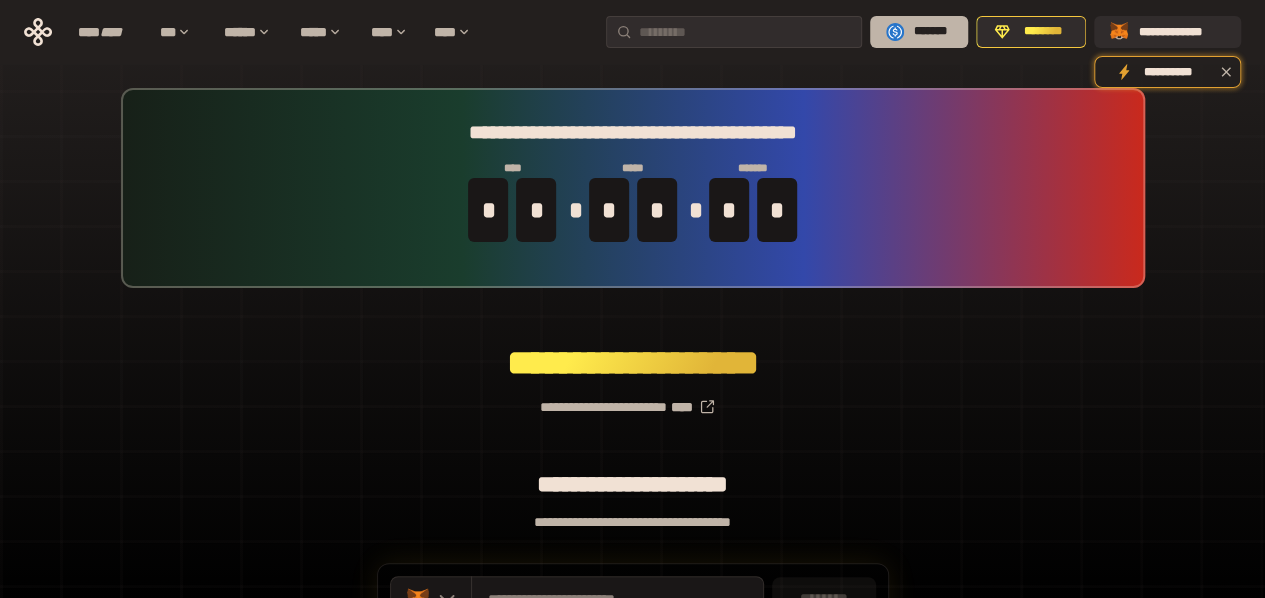 click on "*******" at bounding box center (919, 32) 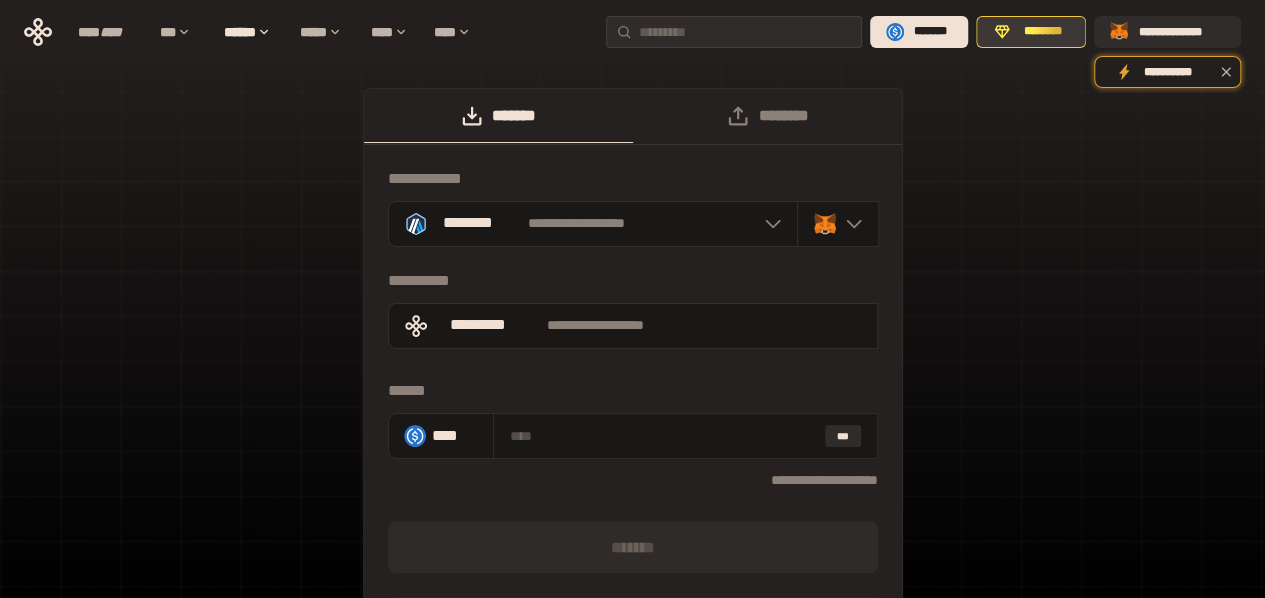 click on "********" at bounding box center (1042, 32) 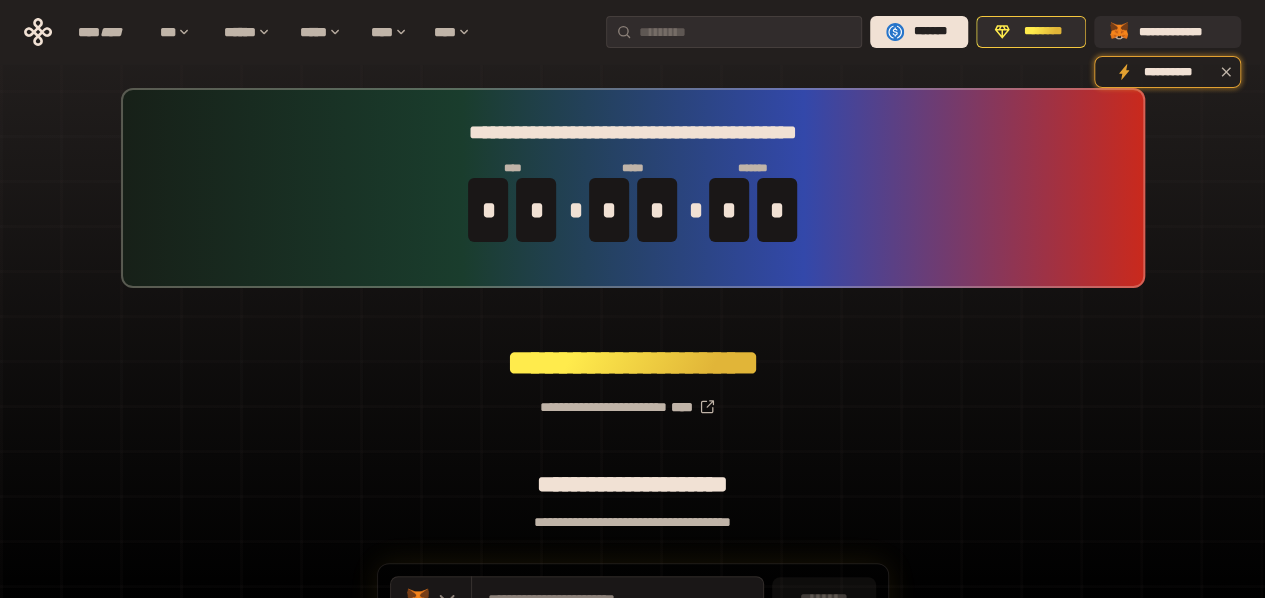 scroll, scrollTop: 184, scrollLeft: 0, axis: vertical 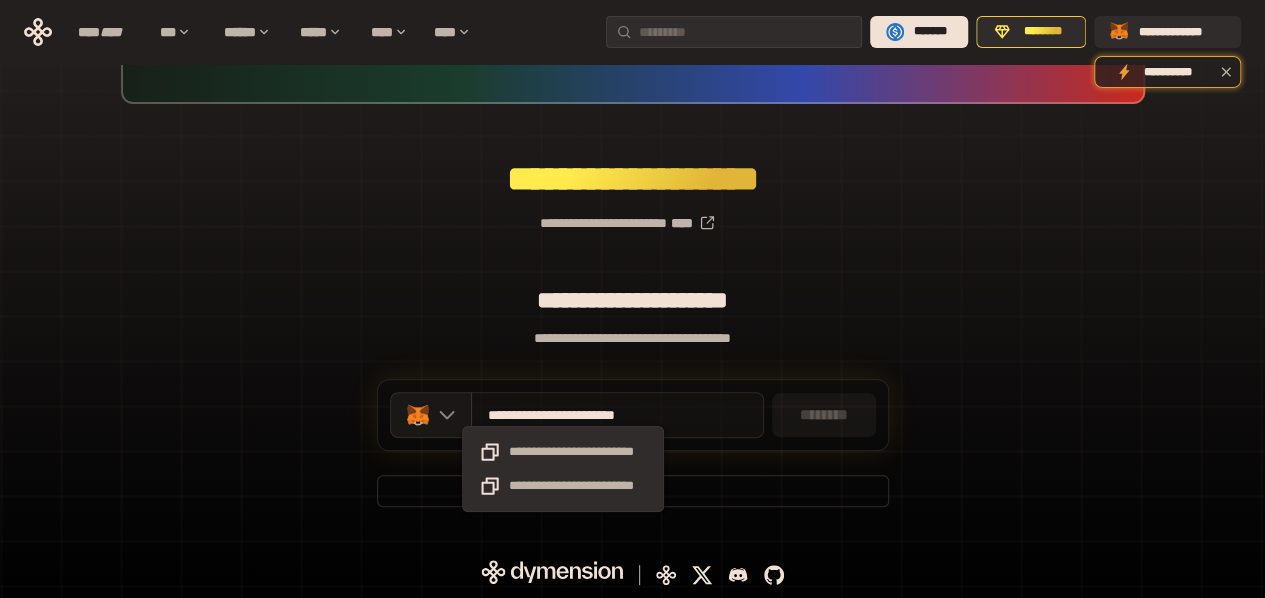 click on "**********" at bounding box center (586, 415) 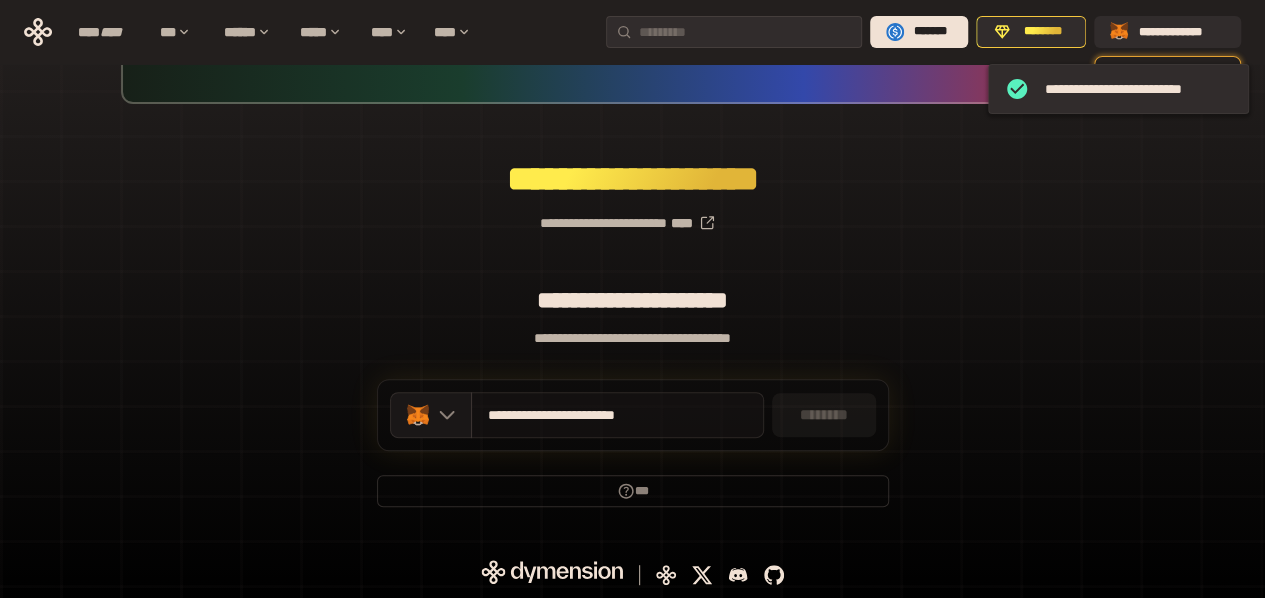 click on "**********" at bounding box center [586, 415] 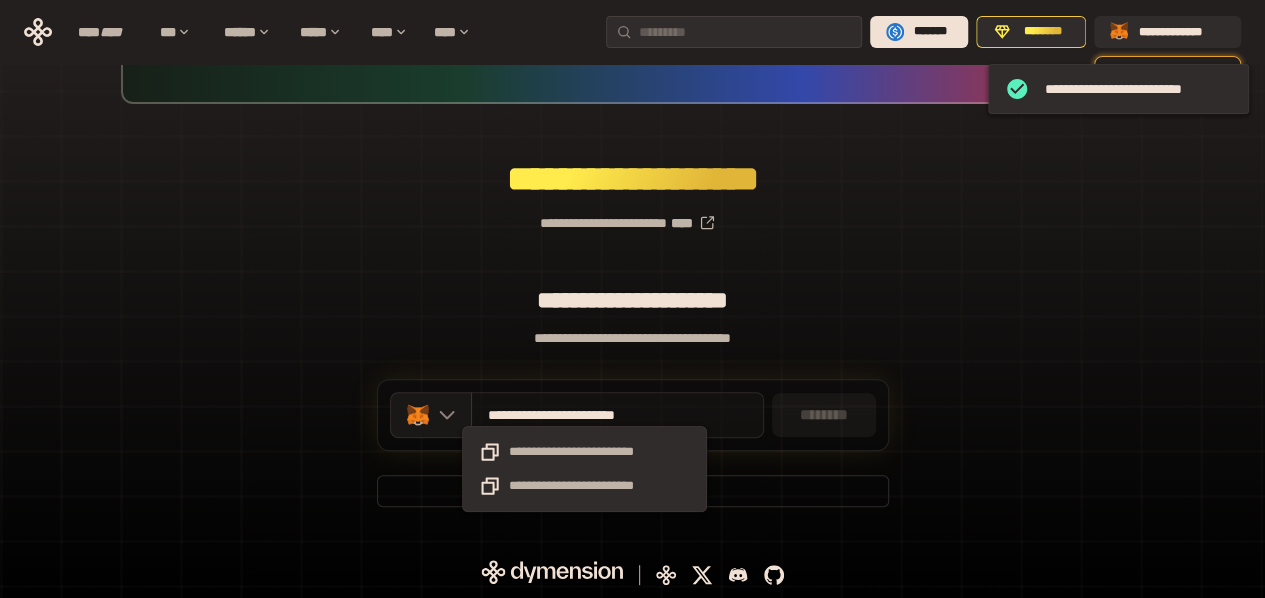 click on "**********" at bounding box center [586, 415] 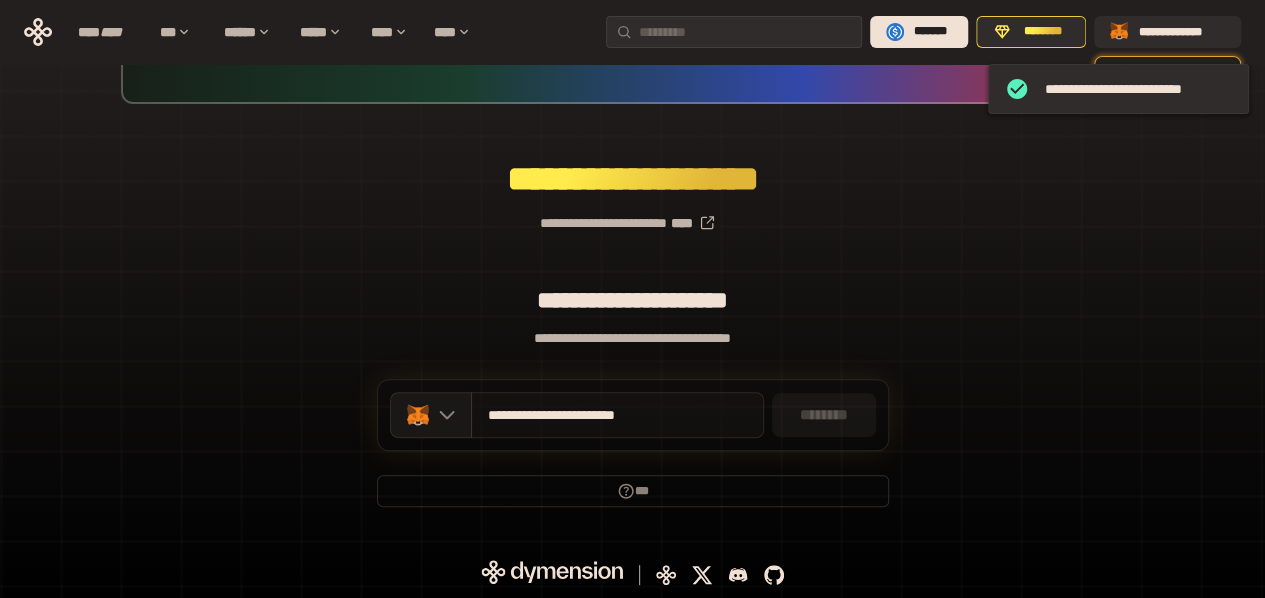 click on "**********" at bounding box center [586, 415] 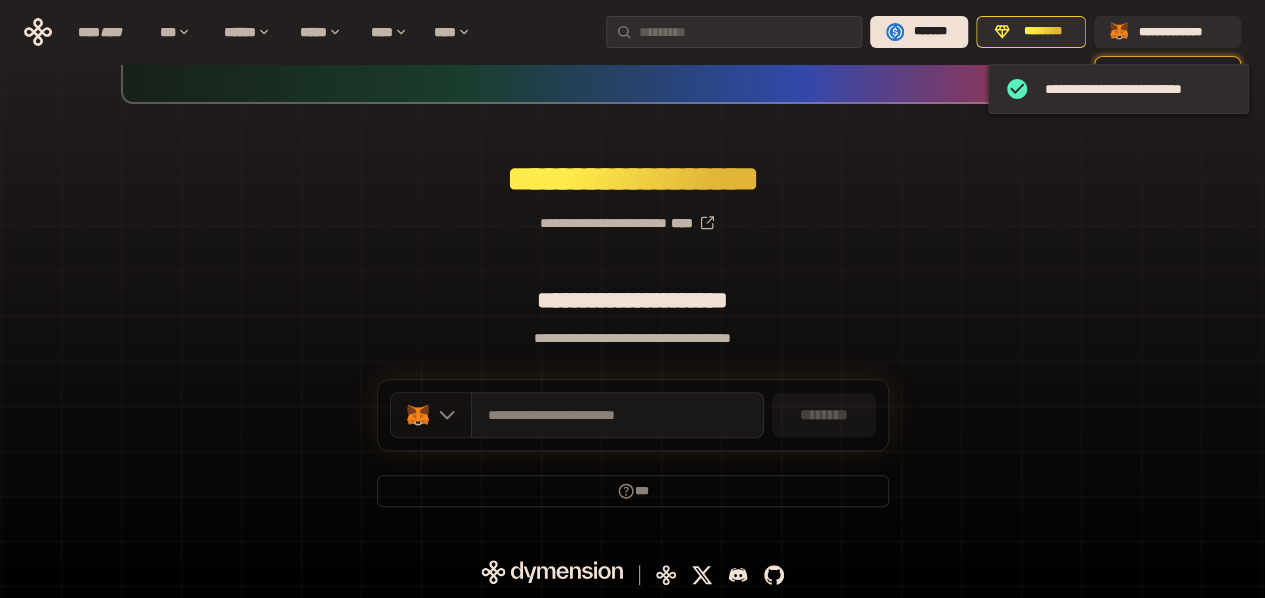 click at bounding box center (431, 415) 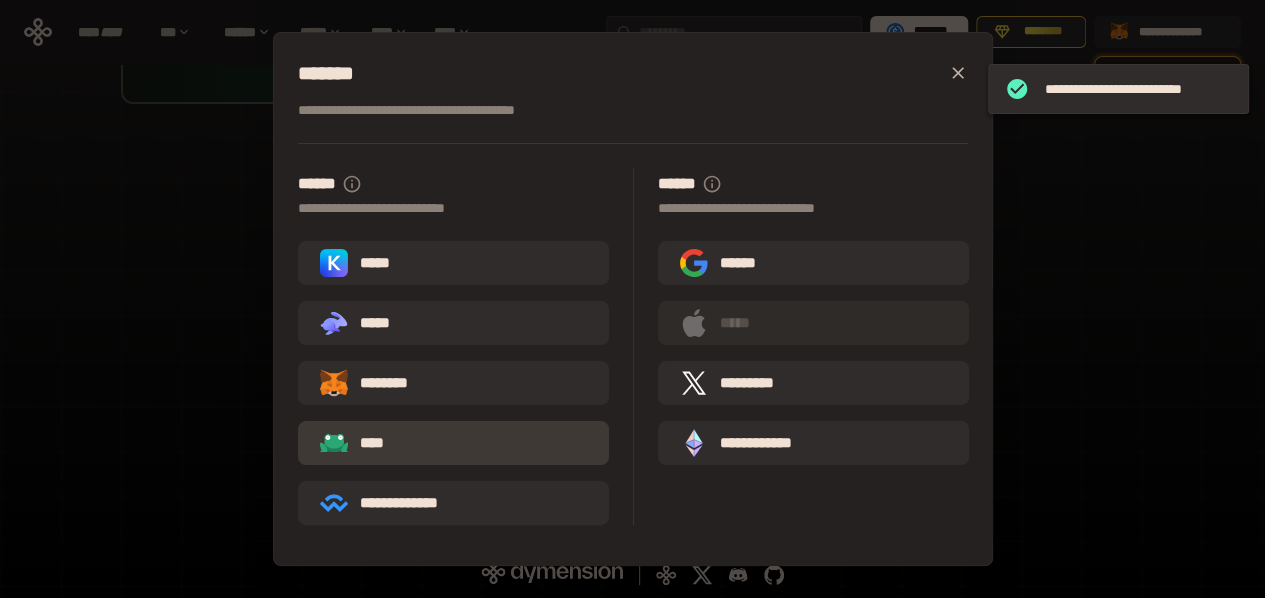 click on "****" at bounding box center (453, 443) 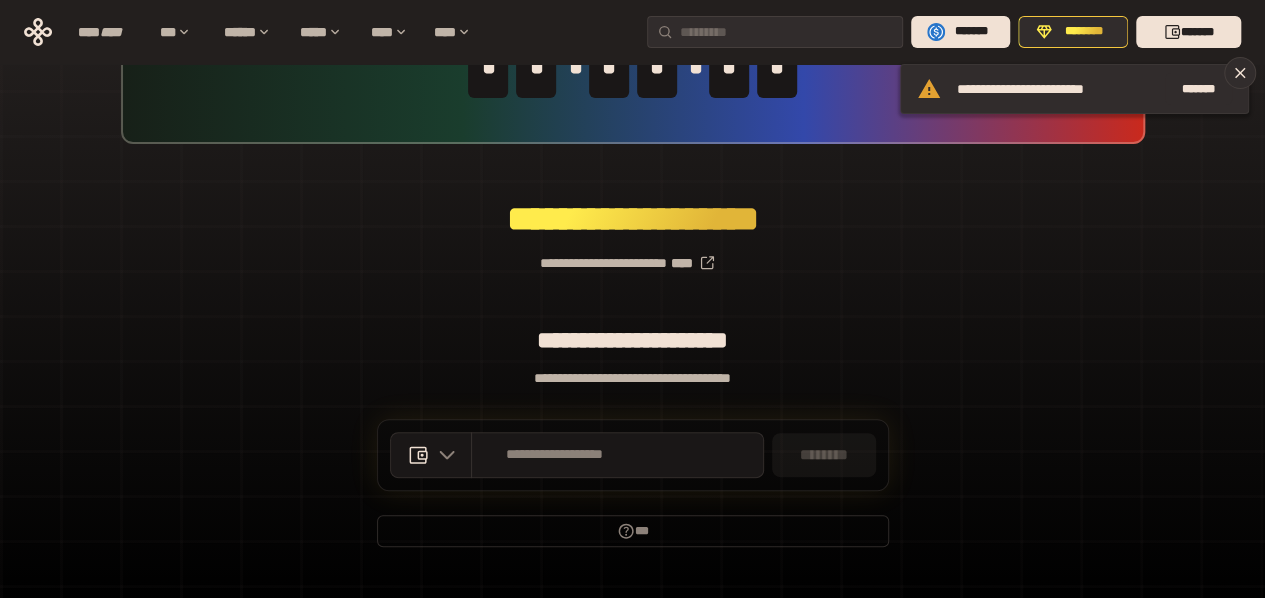 scroll, scrollTop: 145, scrollLeft: 0, axis: vertical 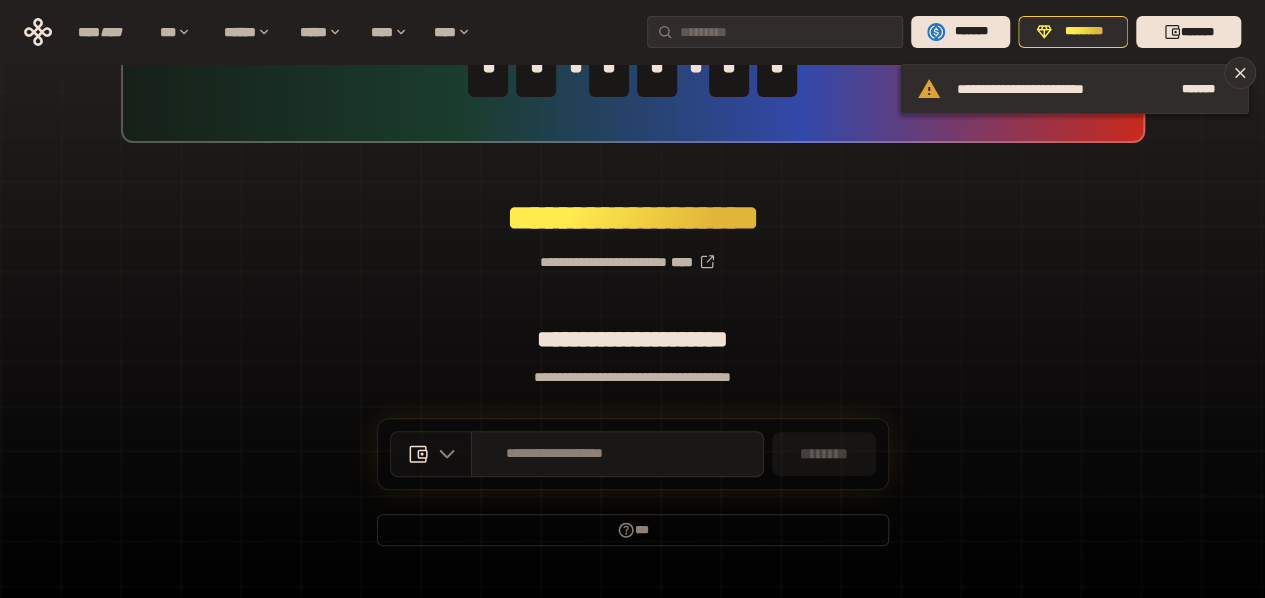 click at bounding box center (442, 454) 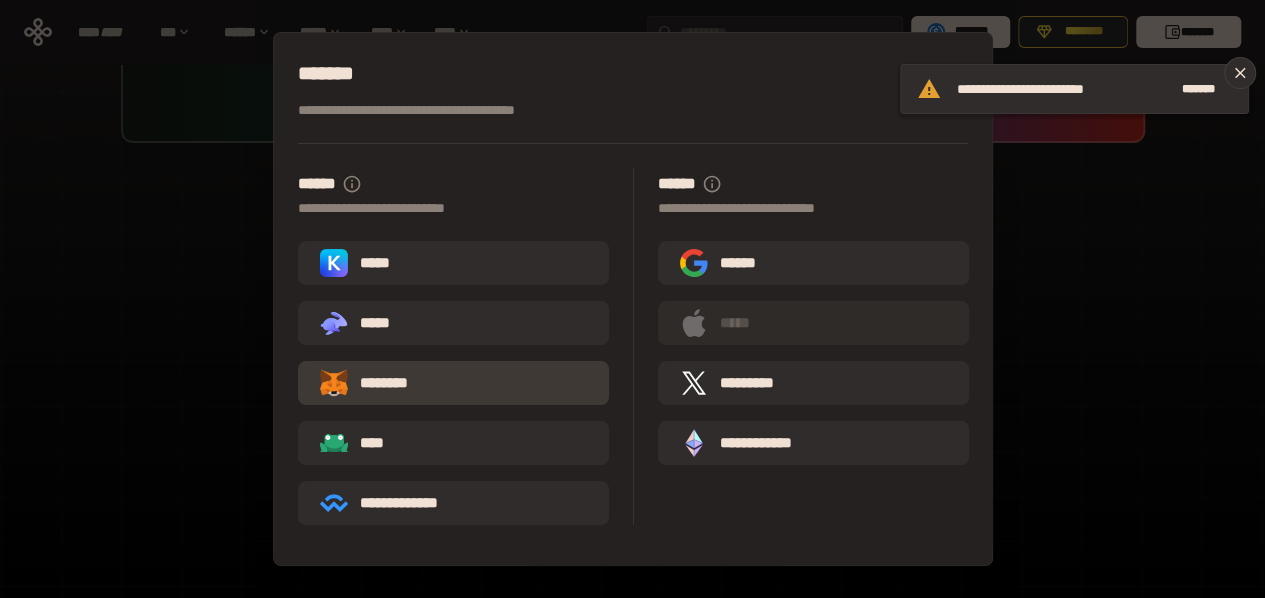 click on "********" at bounding box center (378, 383) 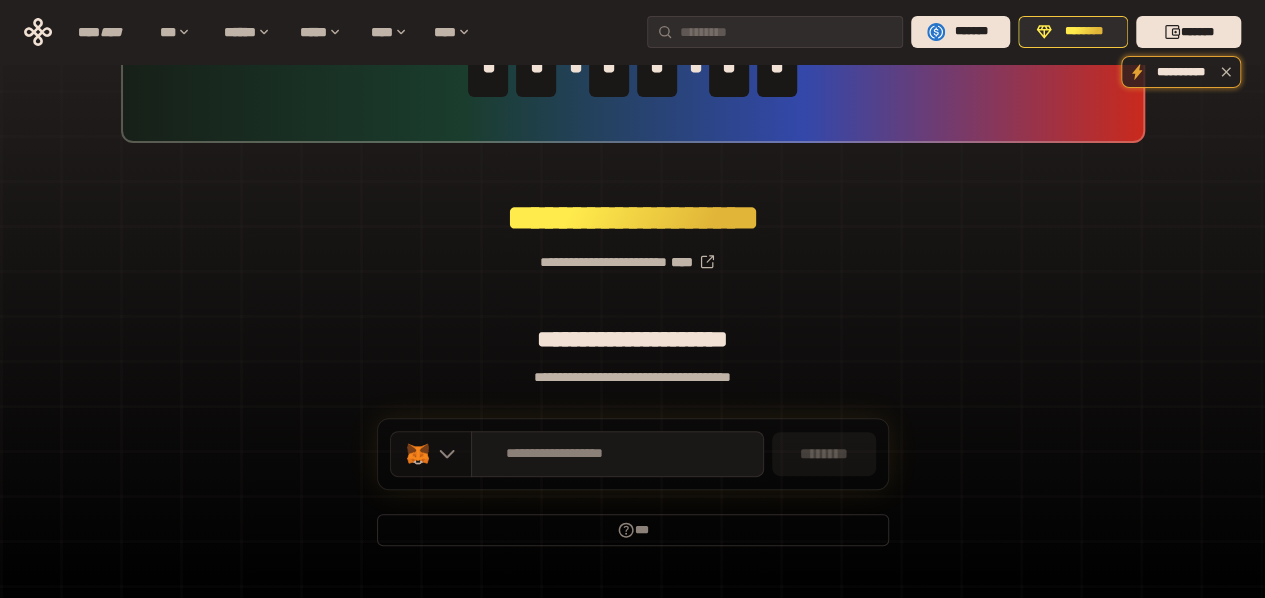 click 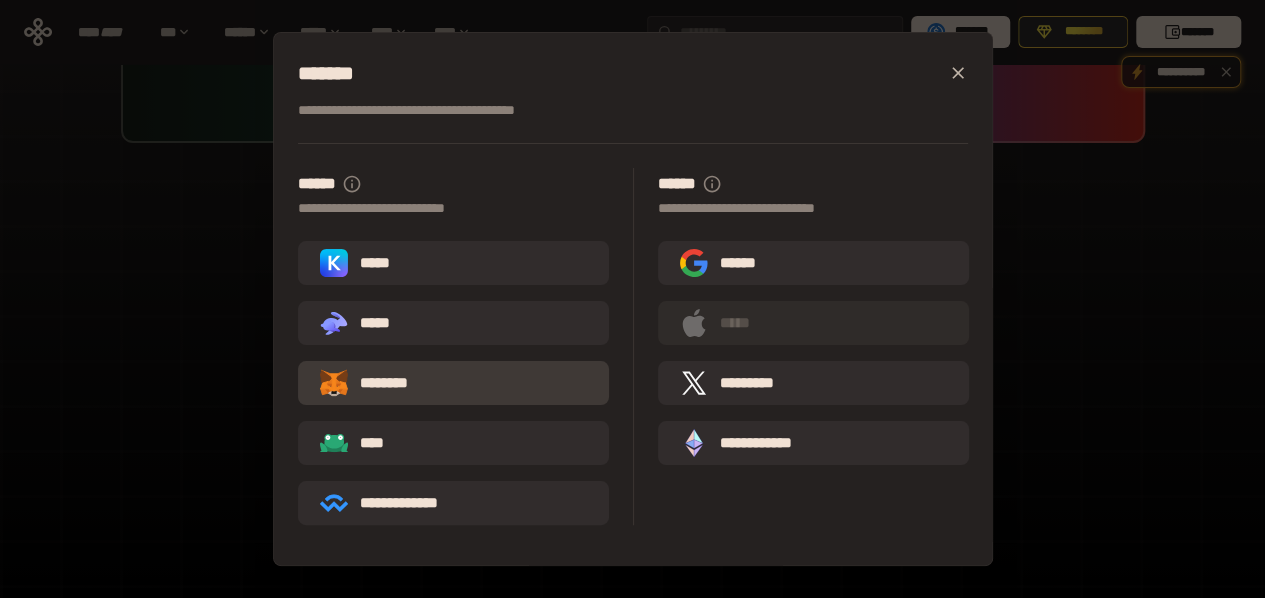 click on "********" at bounding box center (453, 383) 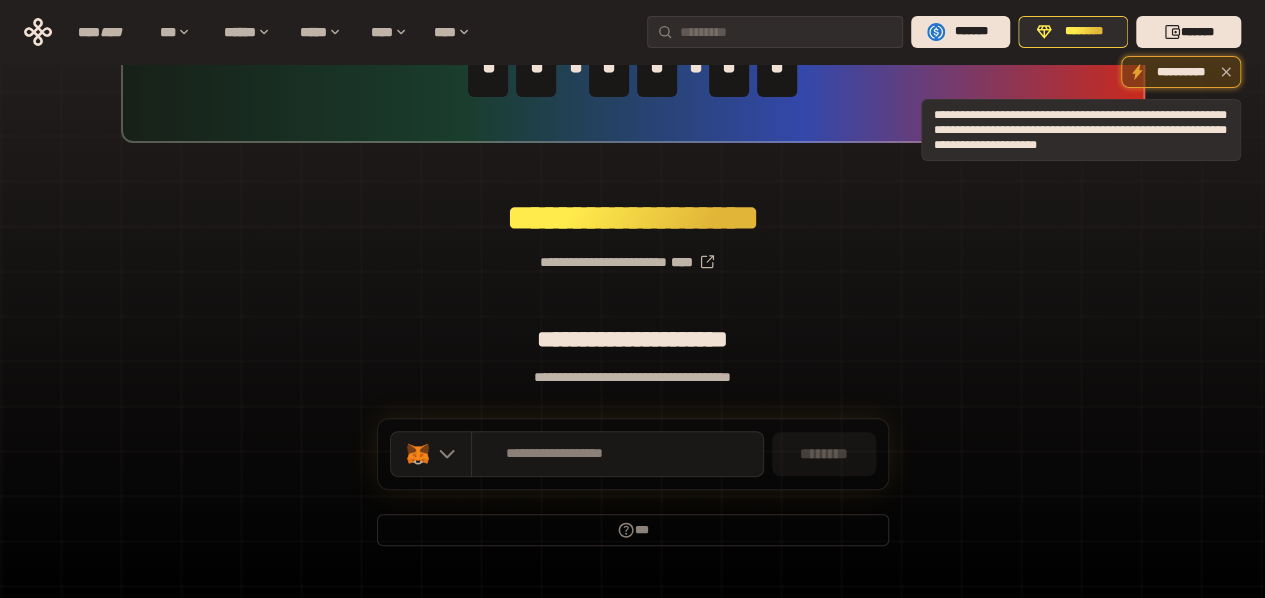 click on "**********" at bounding box center (1181, 72) 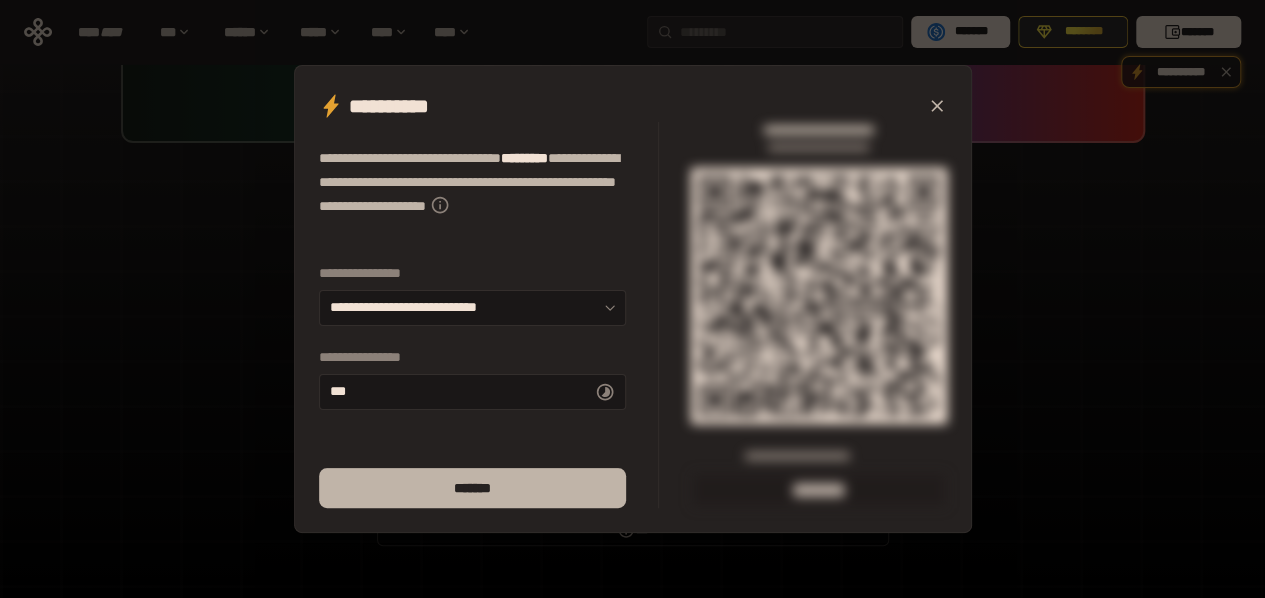 click on "*******" at bounding box center (472, 488) 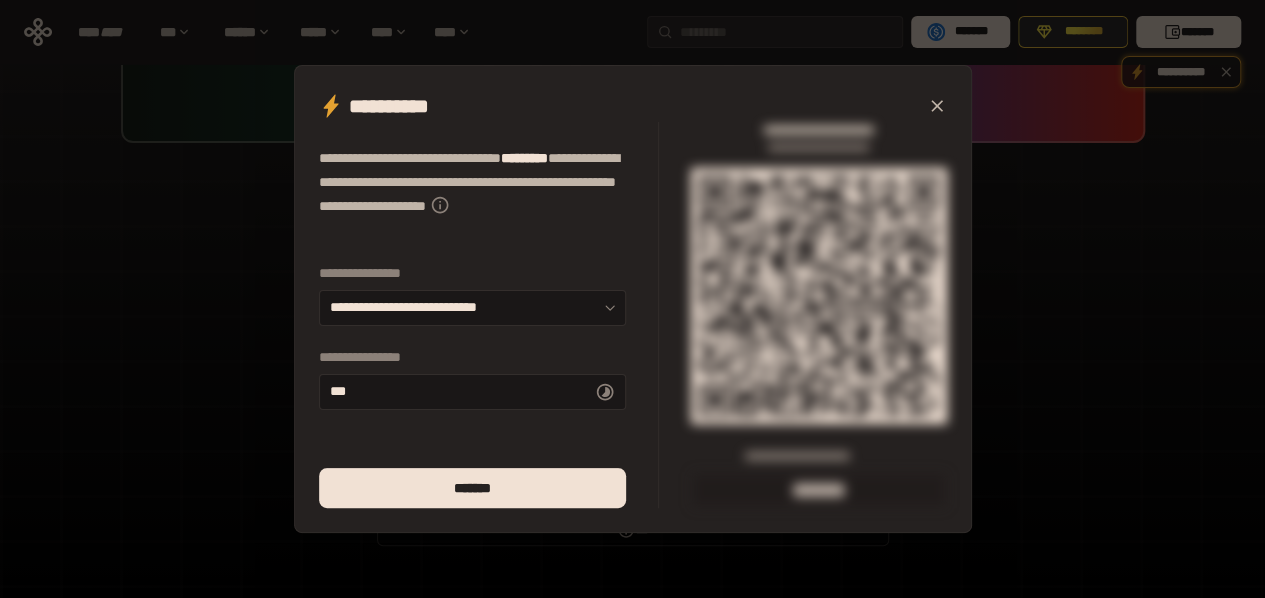 click 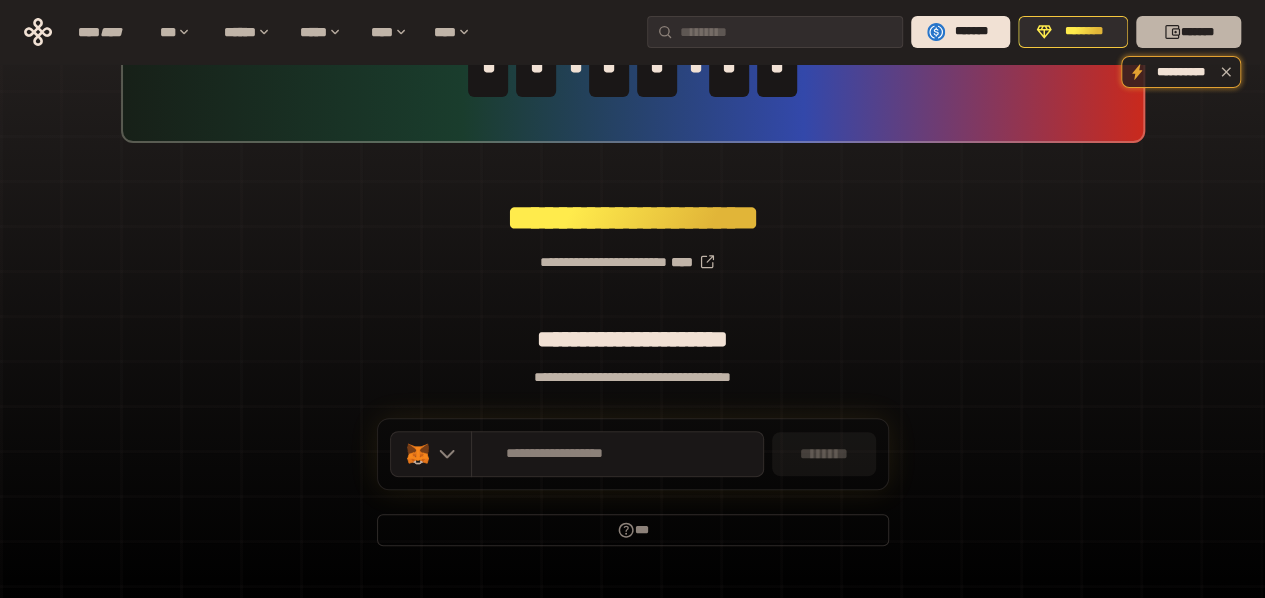 click on "*******" at bounding box center [1188, 32] 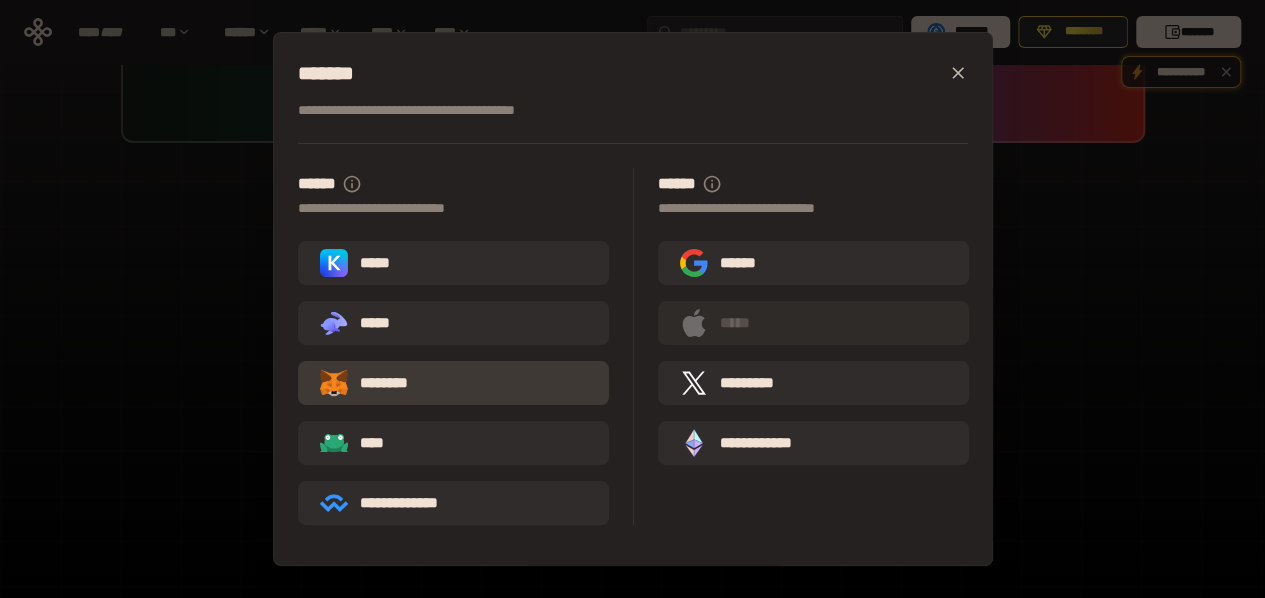 click on "********" at bounding box center (453, 383) 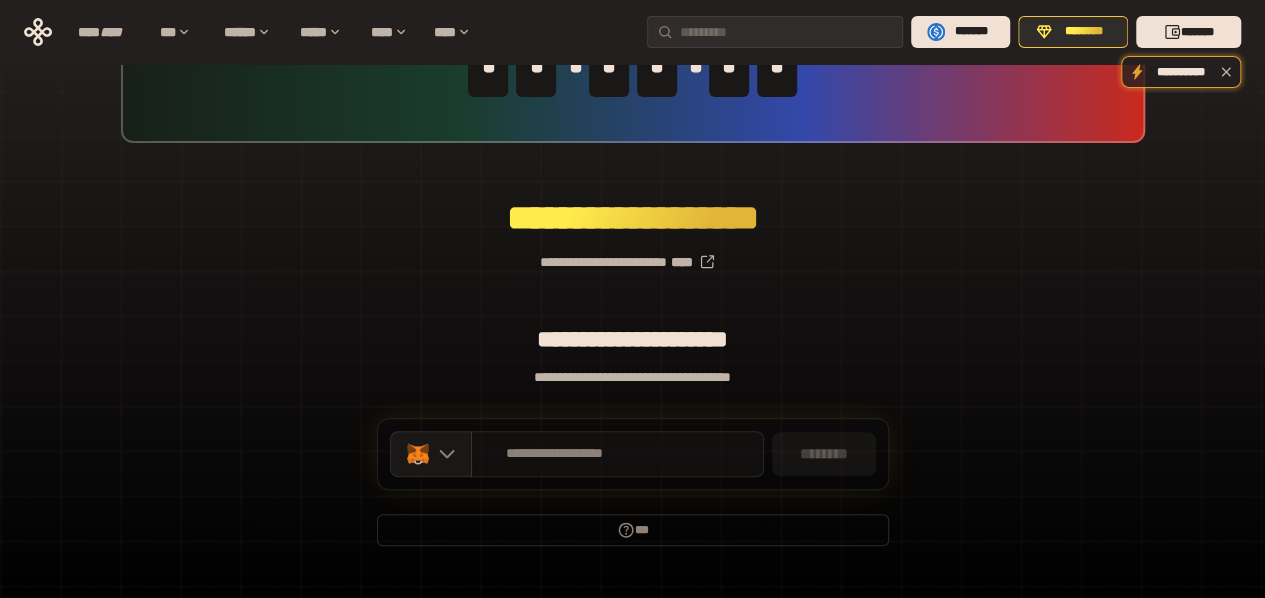 click on "**********" at bounding box center (617, 454) 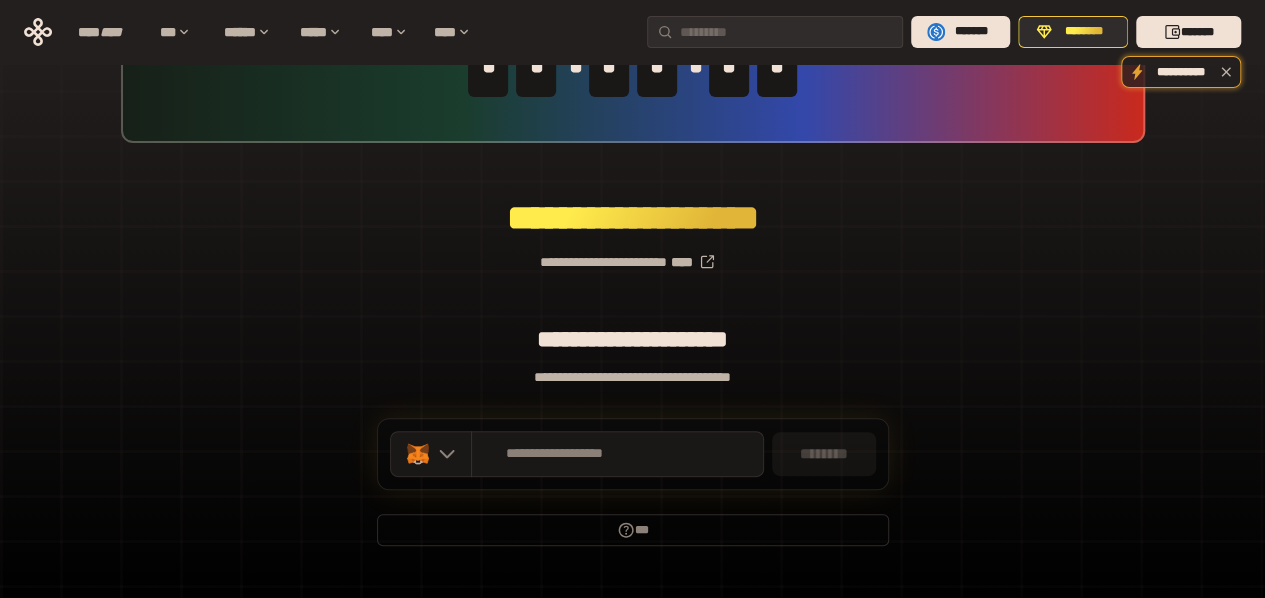 click on "********" at bounding box center (824, 454) 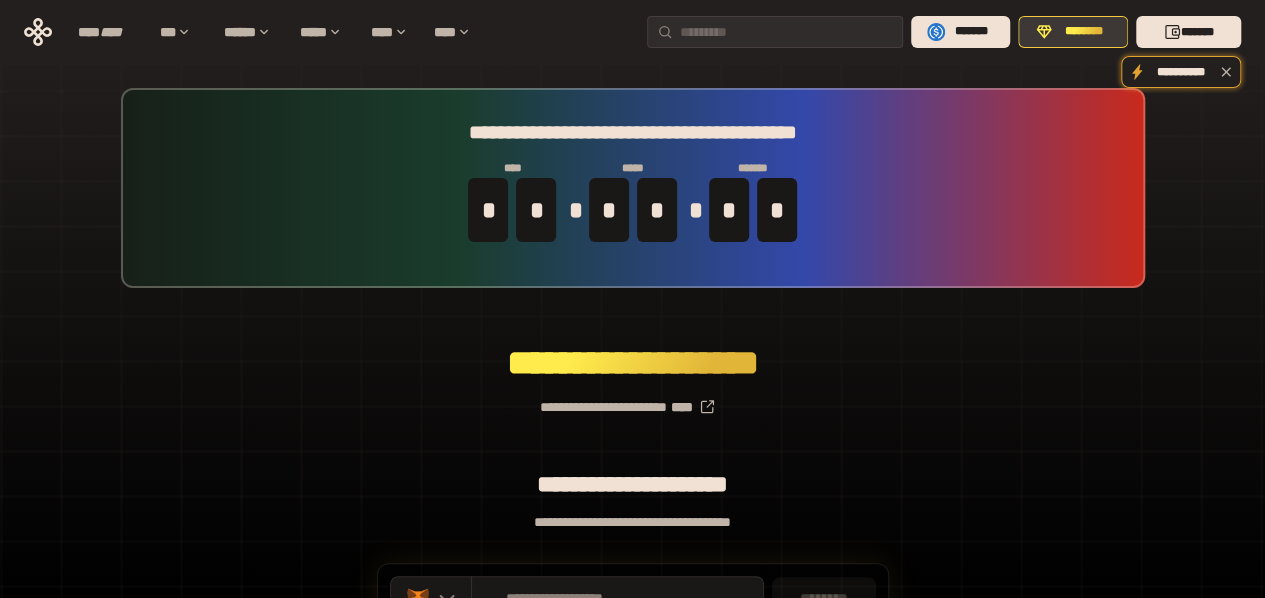 click on "********" at bounding box center [1084, 32] 